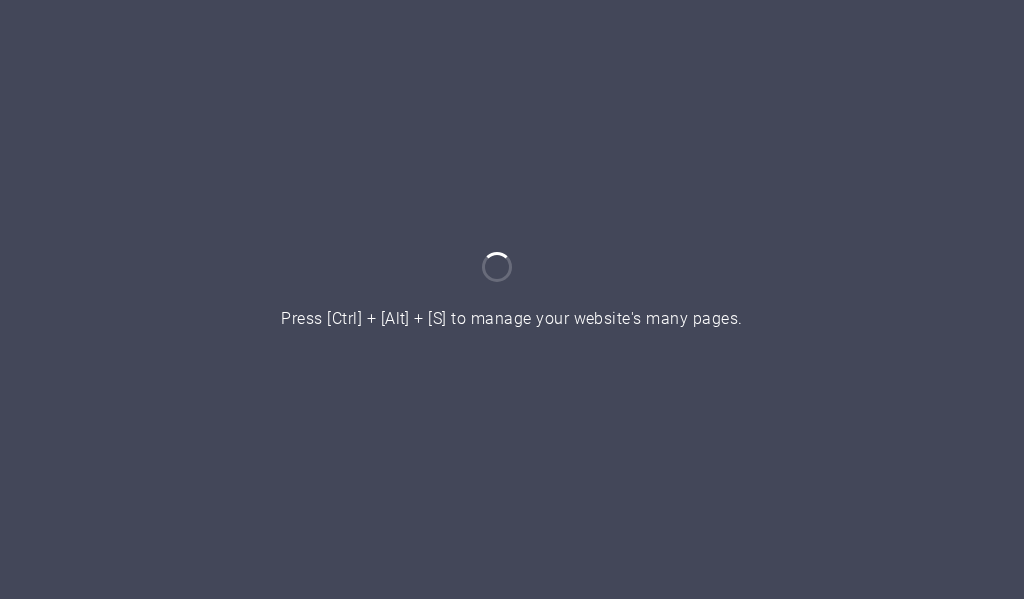 scroll, scrollTop: 0, scrollLeft: 0, axis: both 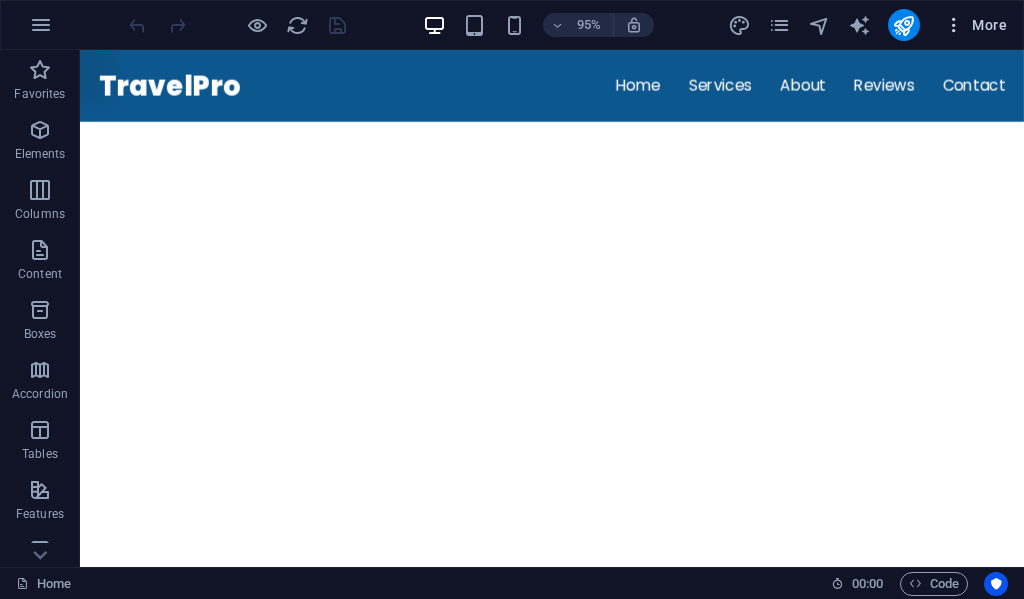 click at bounding box center [954, 25] 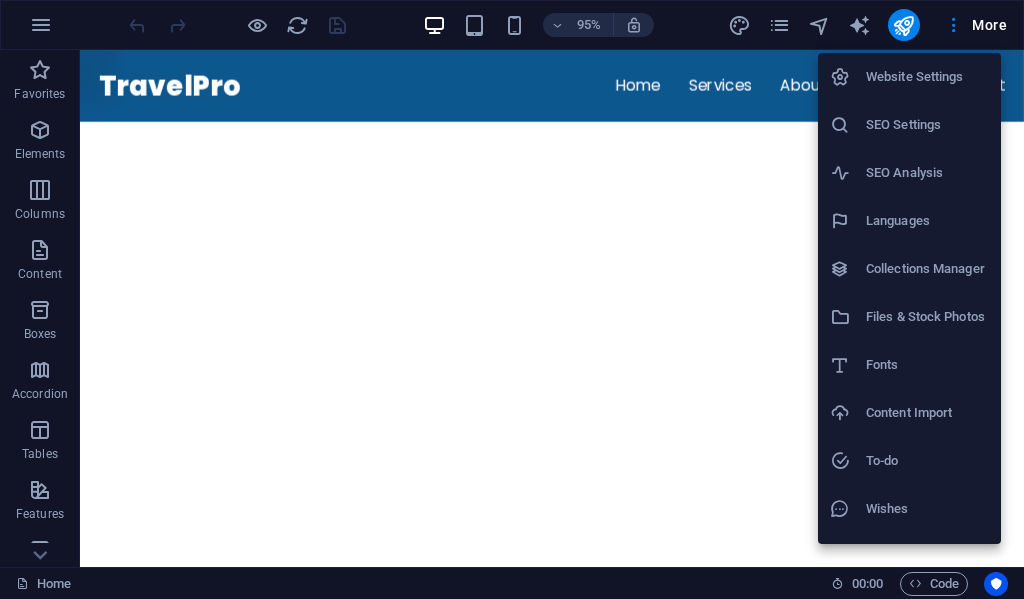 click at bounding box center [512, 299] 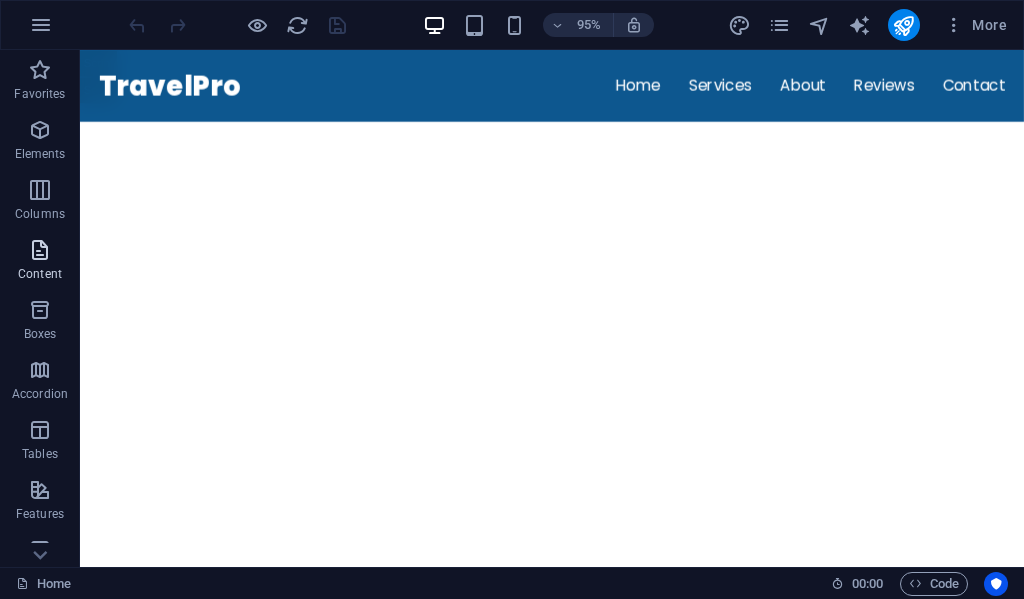 click at bounding box center [40, 250] 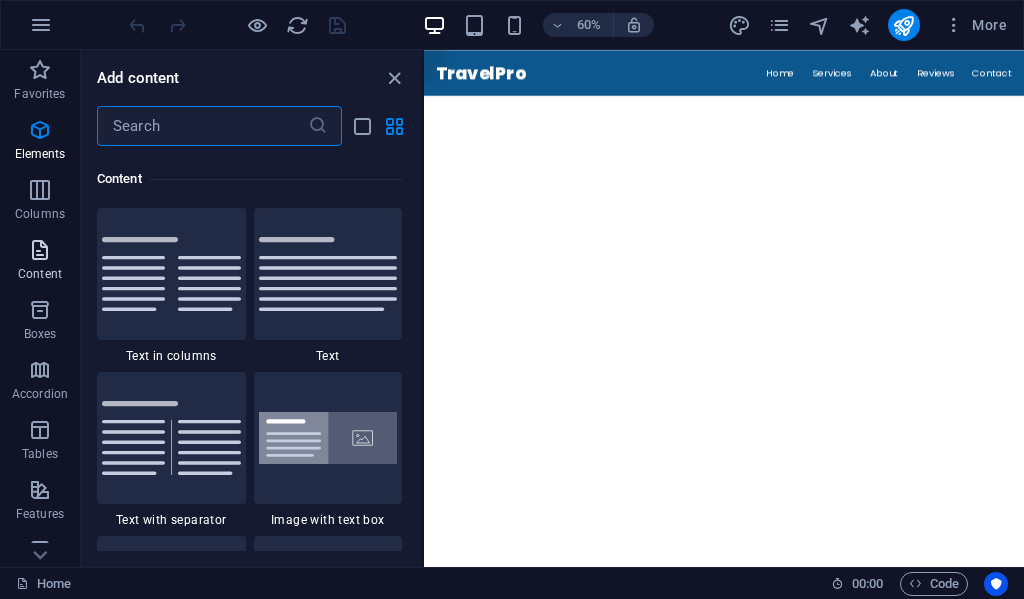scroll, scrollTop: 3499, scrollLeft: 0, axis: vertical 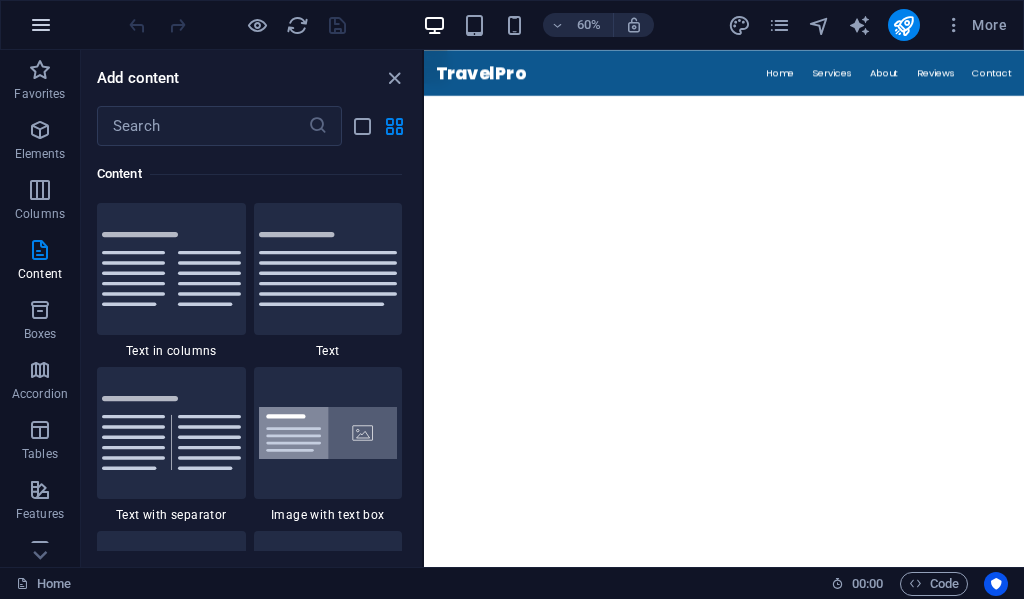 click at bounding box center [41, 25] 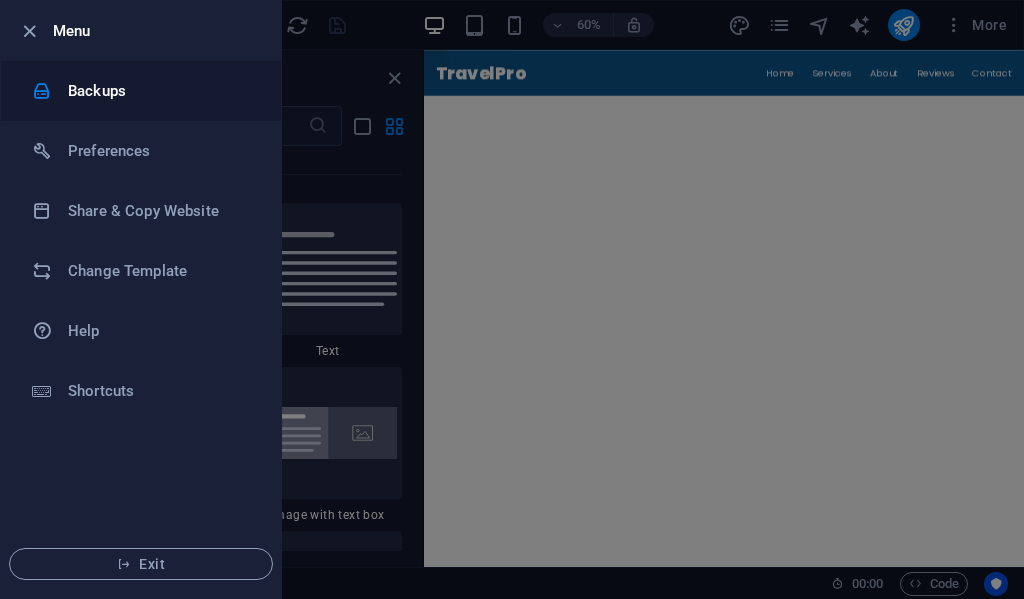 click on "Backups" at bounding box center (160, 91) 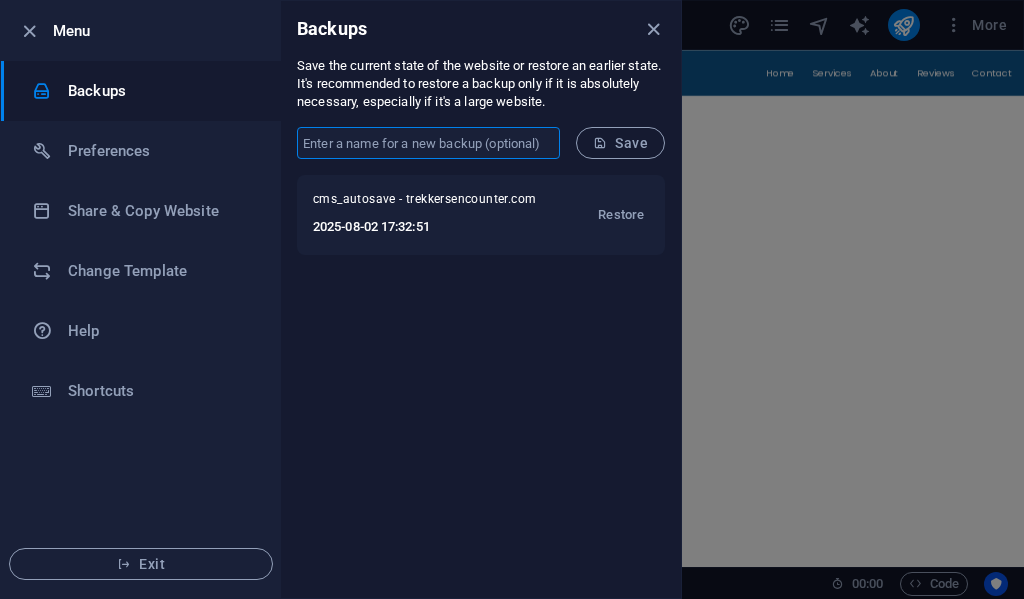 click at bounding box center [428, 143] 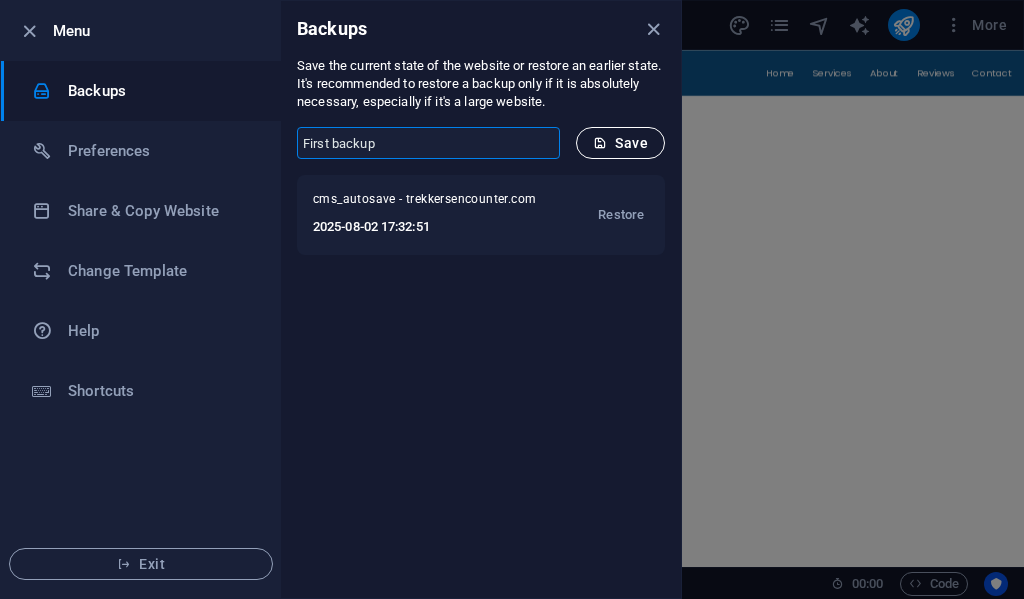 type on "First backup" 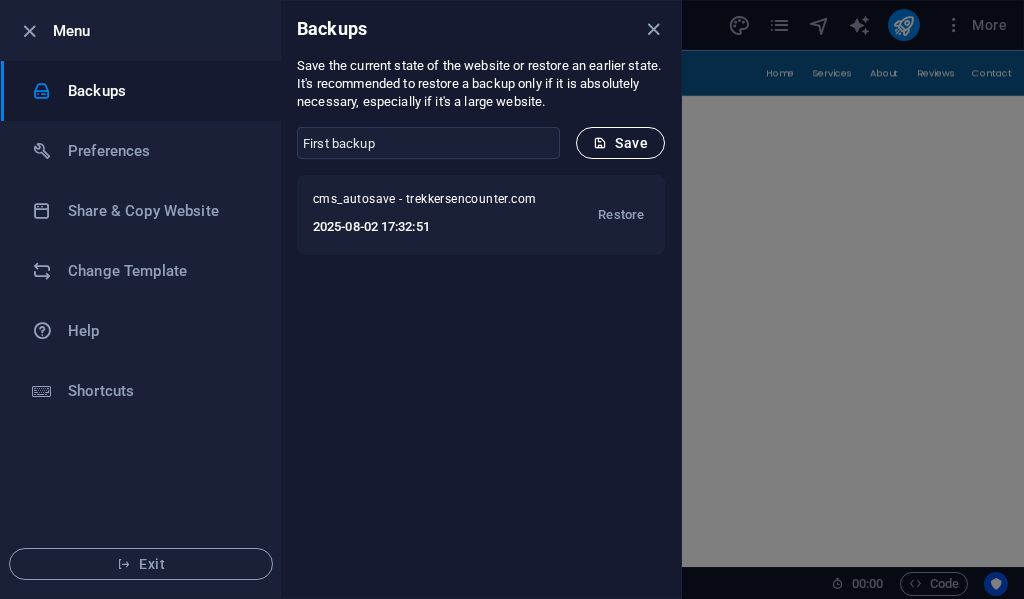 click on "Save" at bounding box center (620, 143) 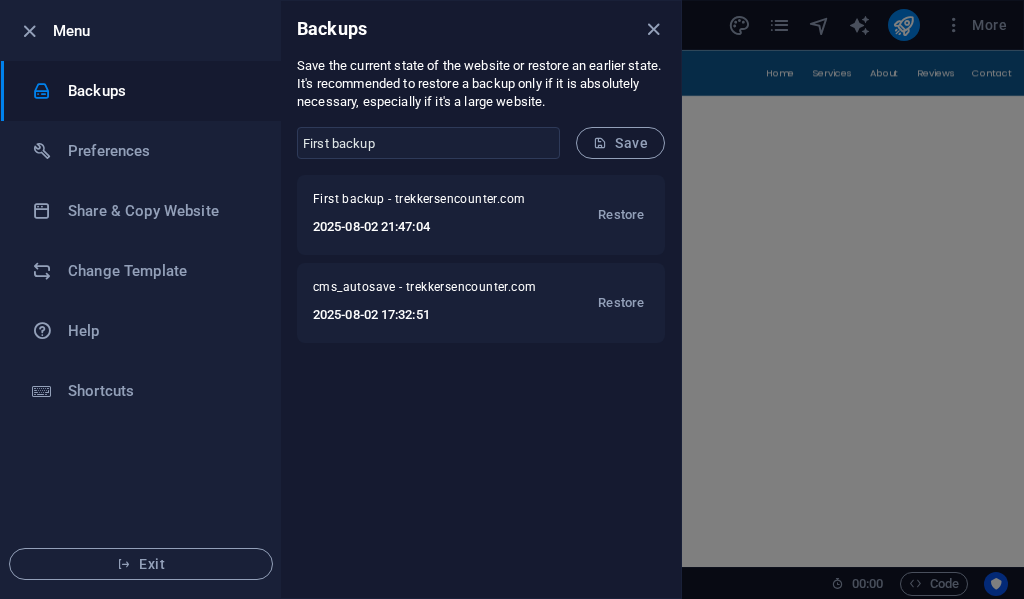 click on "Menu Backups Preferences Share & Copy Website Change Template Help Shortcuts Exit" at bounding box center (141, 299) 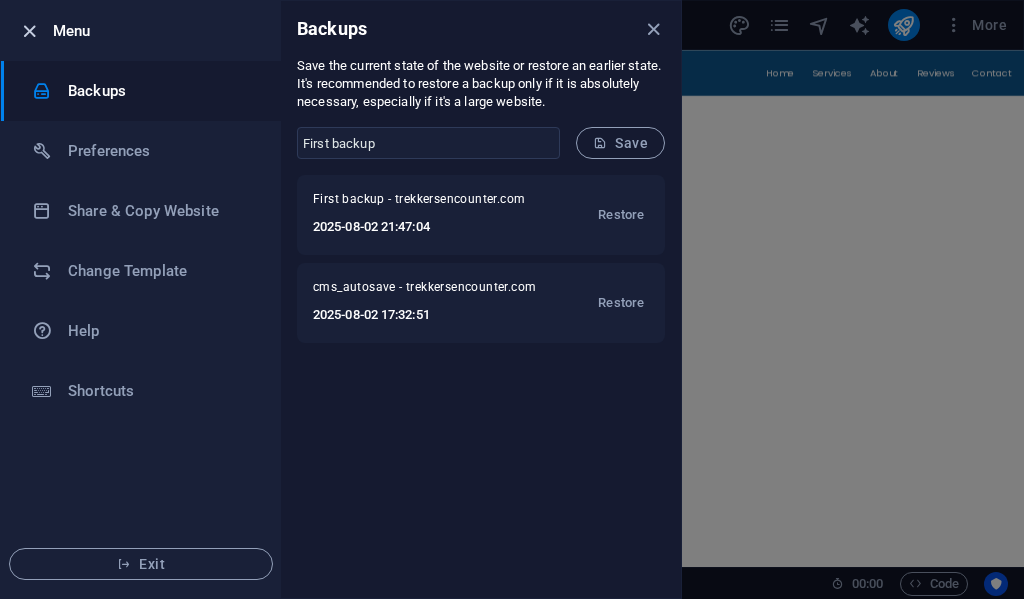 click at bounding box center [29, 31] 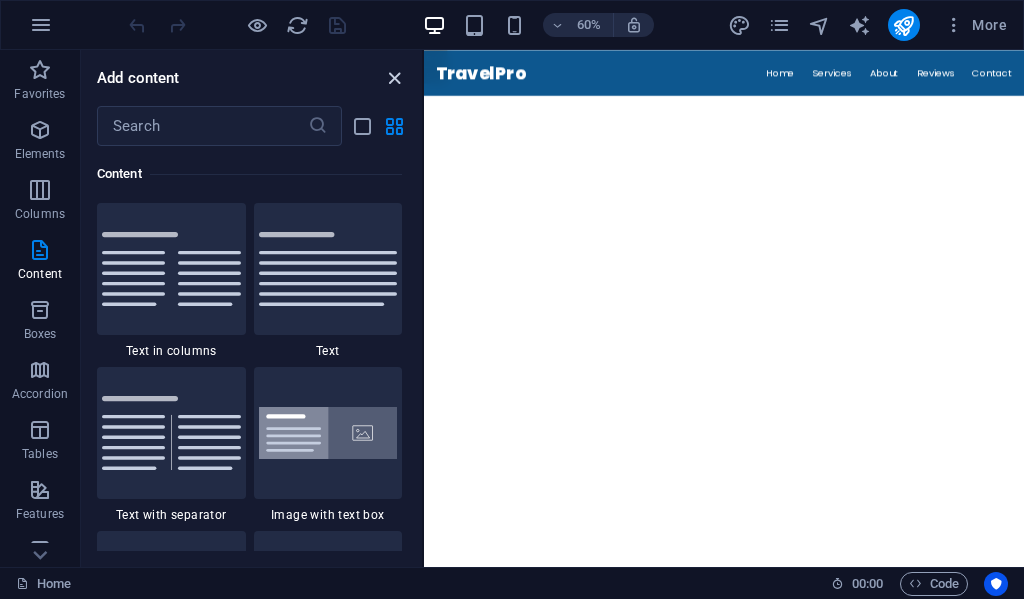 click at bounding box center (394, 78) 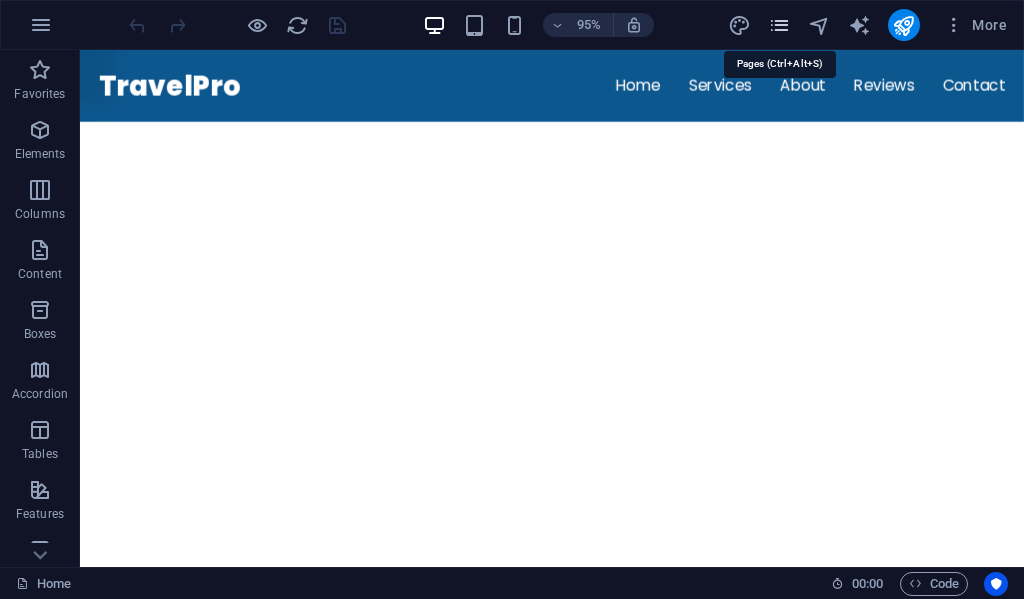 click at bounding box center (779, 25) 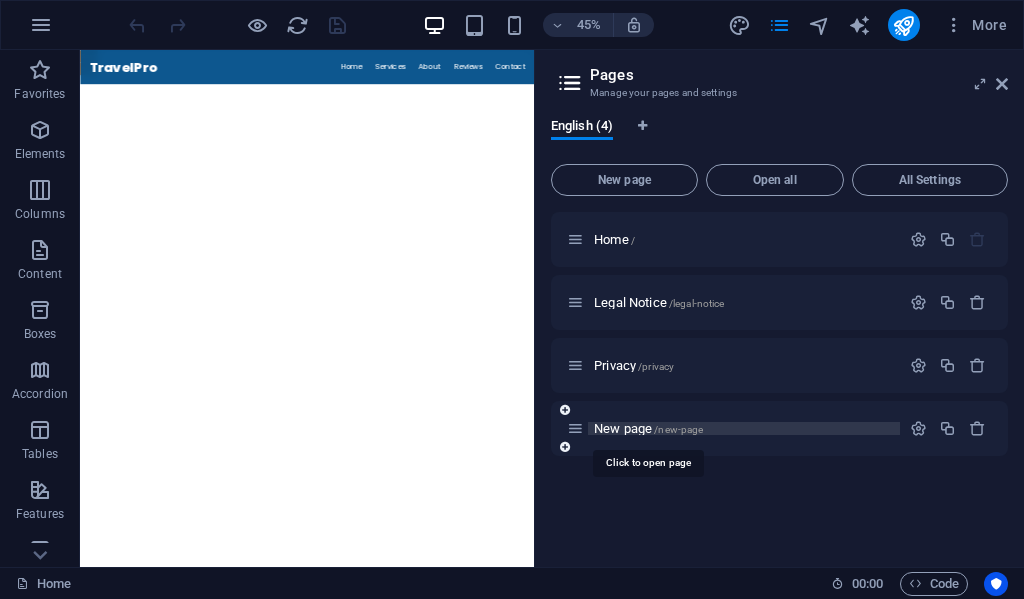 click on "New page /new-page" at bounding box center [648, 428] 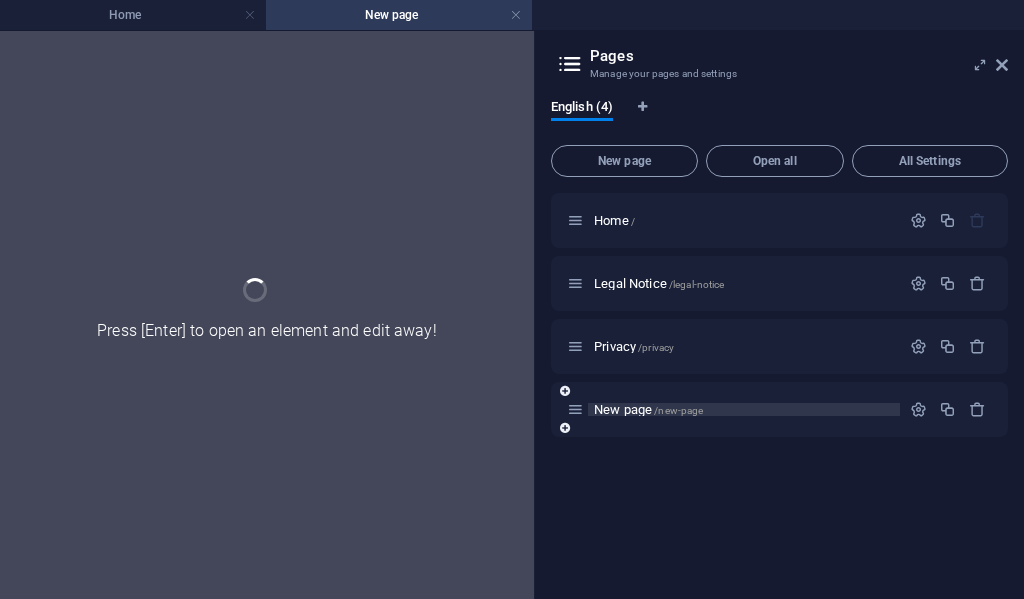 click on "New page /new-page" at bounding box center (779, 409) 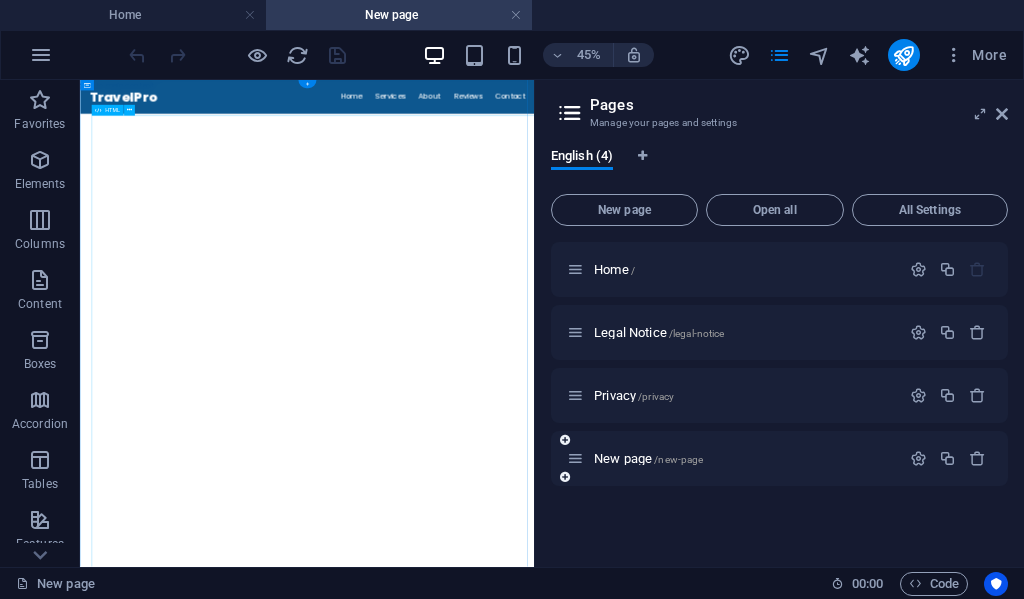 scroll, scrollTop: 0, scrollLeft: 0, axis: both 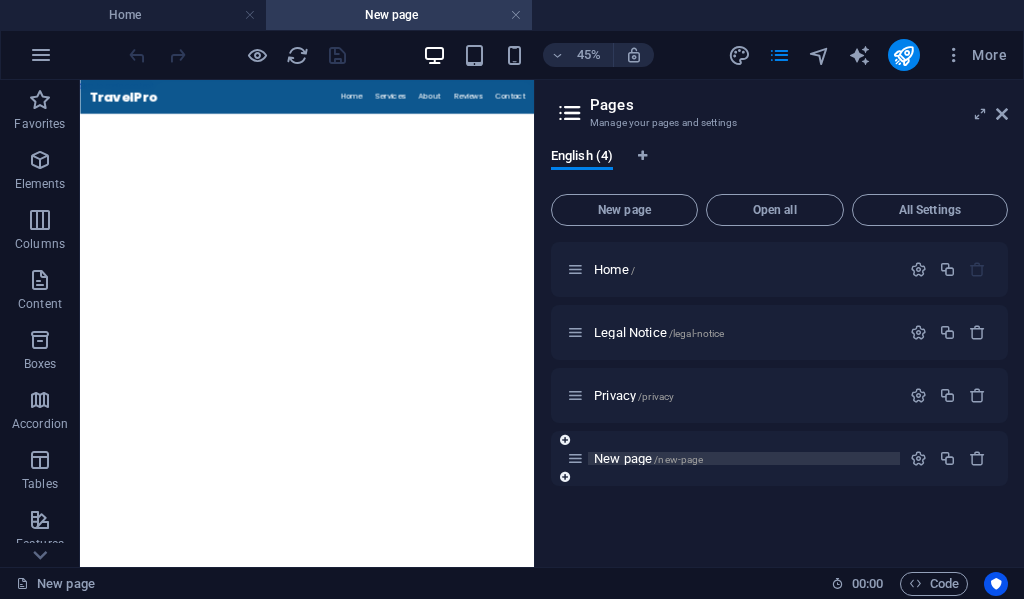 click on "/new-page" at bounding box center [678, 459] 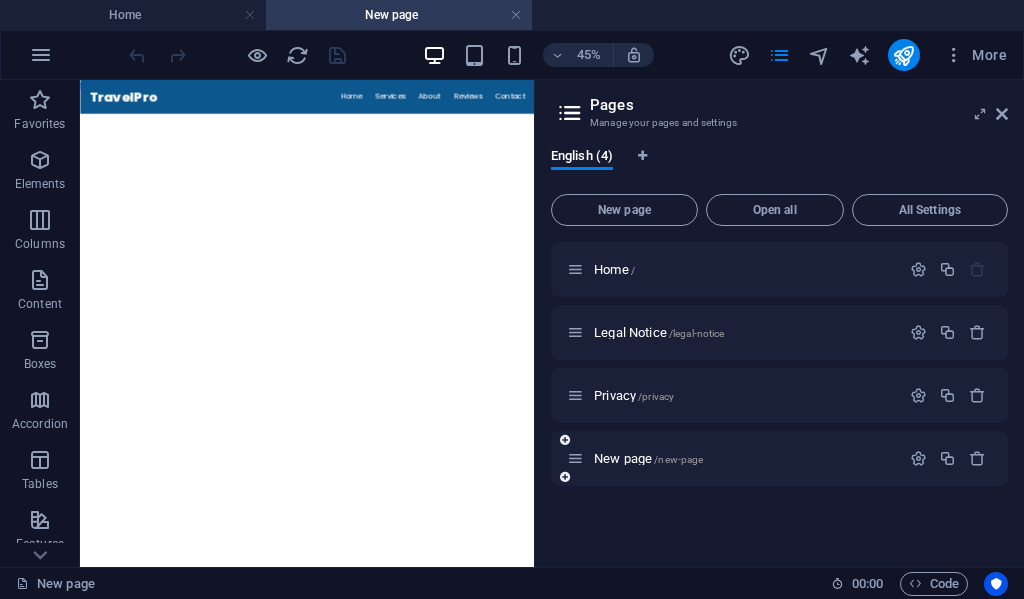 click on "New page /new-page" at bounding box center [733, 458] 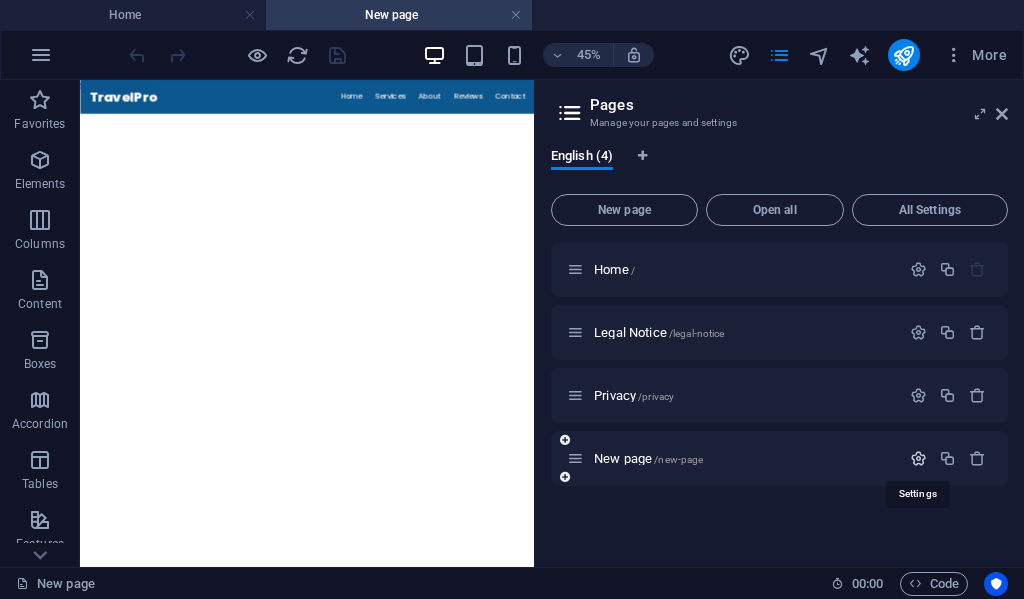 click at bounding box center [918, 458] 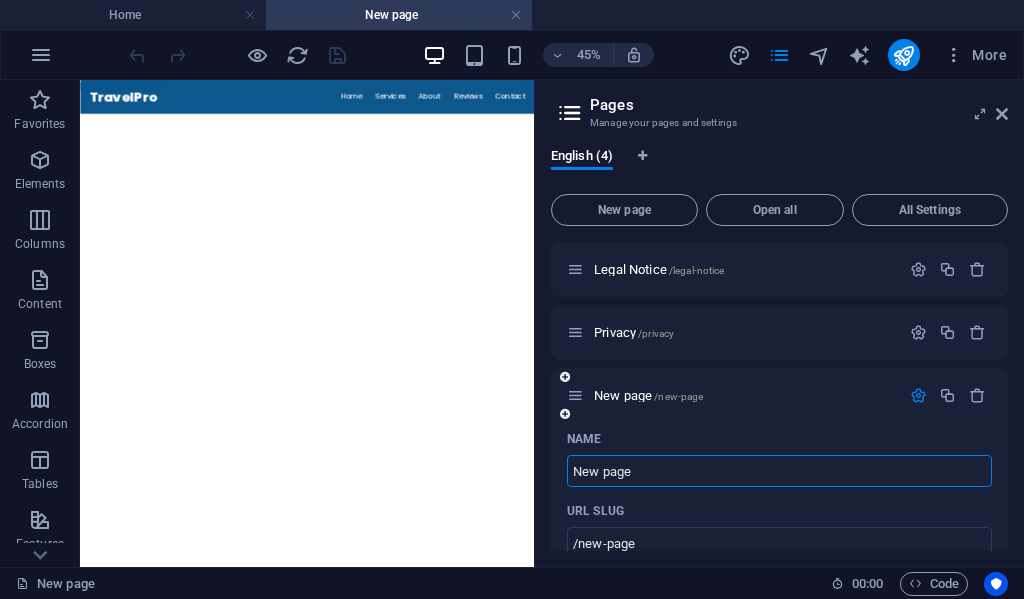 scroll, scrollTop: 73, scrollLeft: 0, axis: vertical 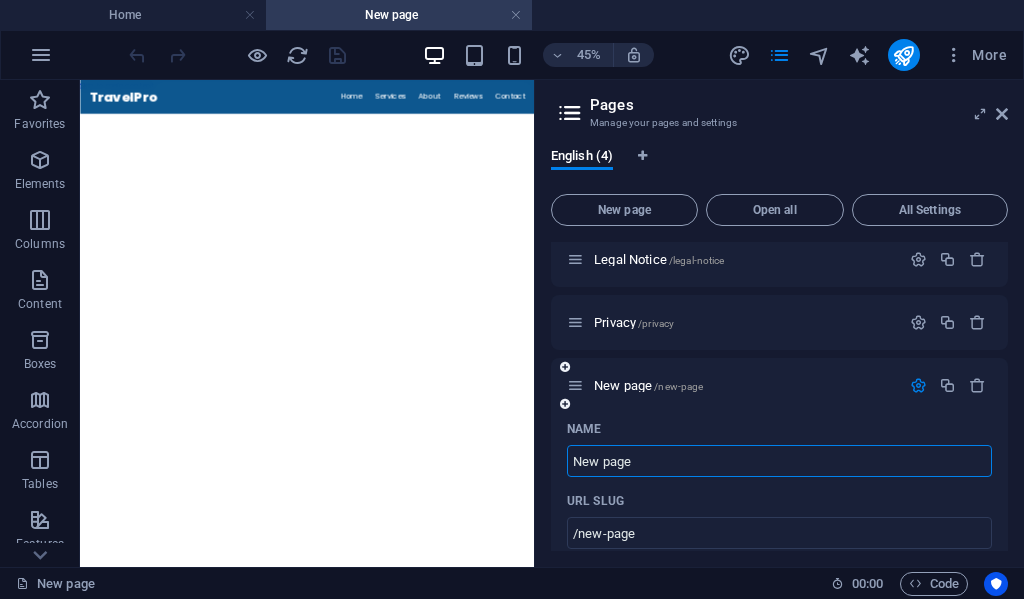 drag, startPoint x: 648, startPoint y: 537, endPoint x: 551, endPoint y: 468, distance: 119.03781 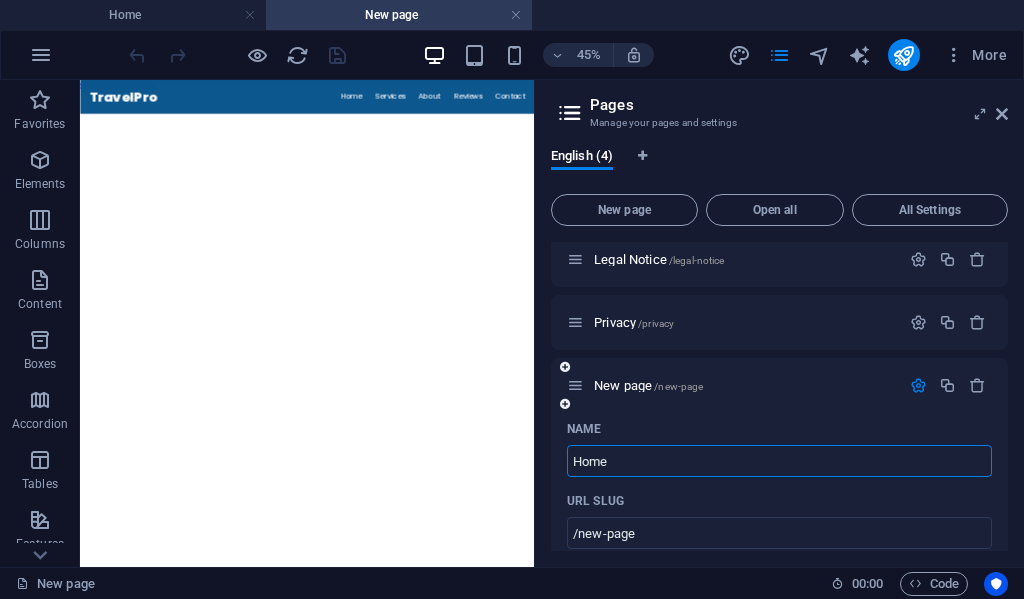 type on "Home" 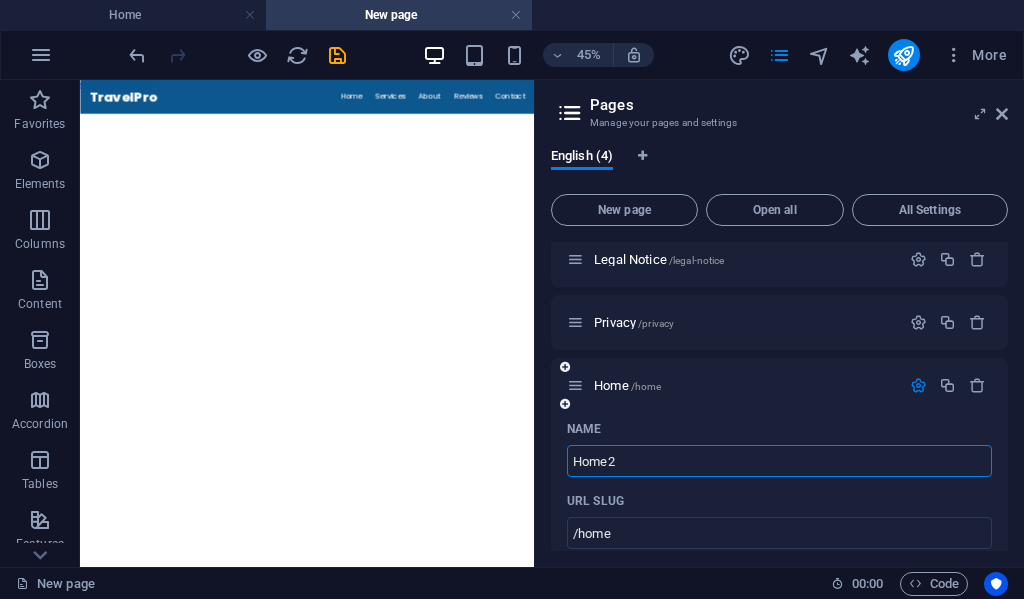 type on "Home2" 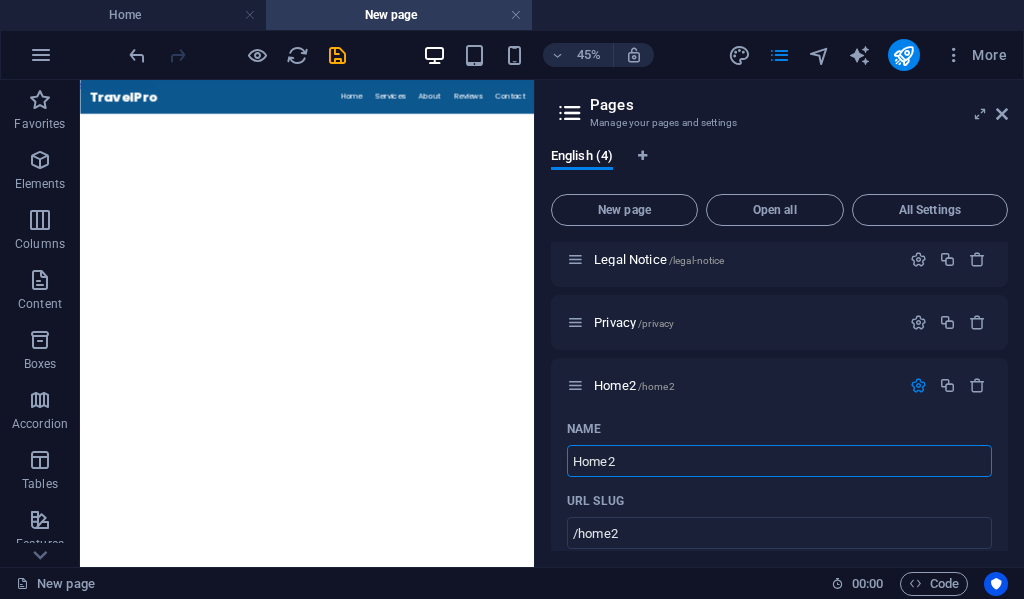 type on "Home2" 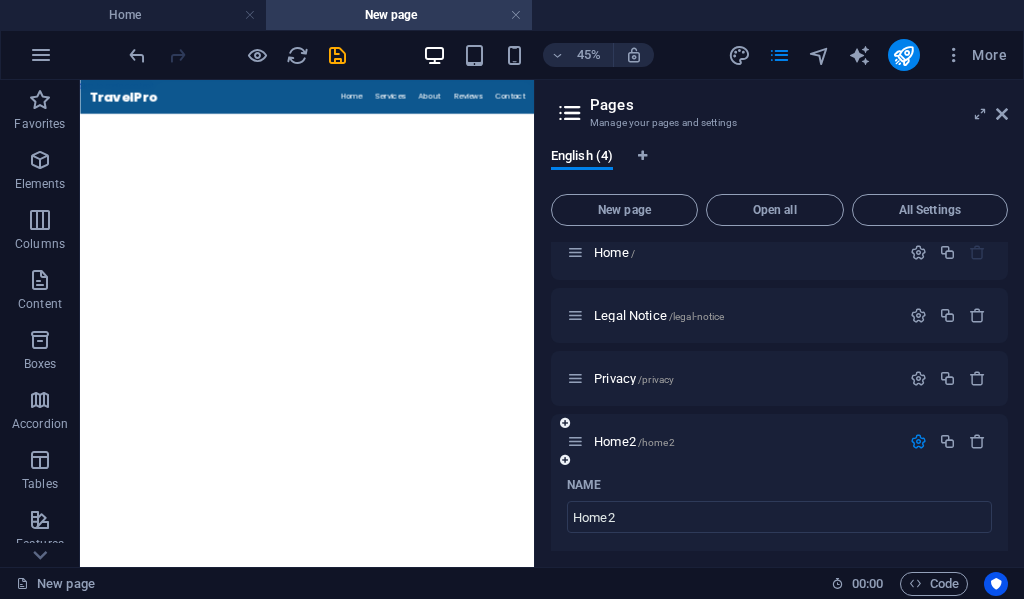 scroll, scrollTop: 6, scrollLeft: 0, axis: vertical 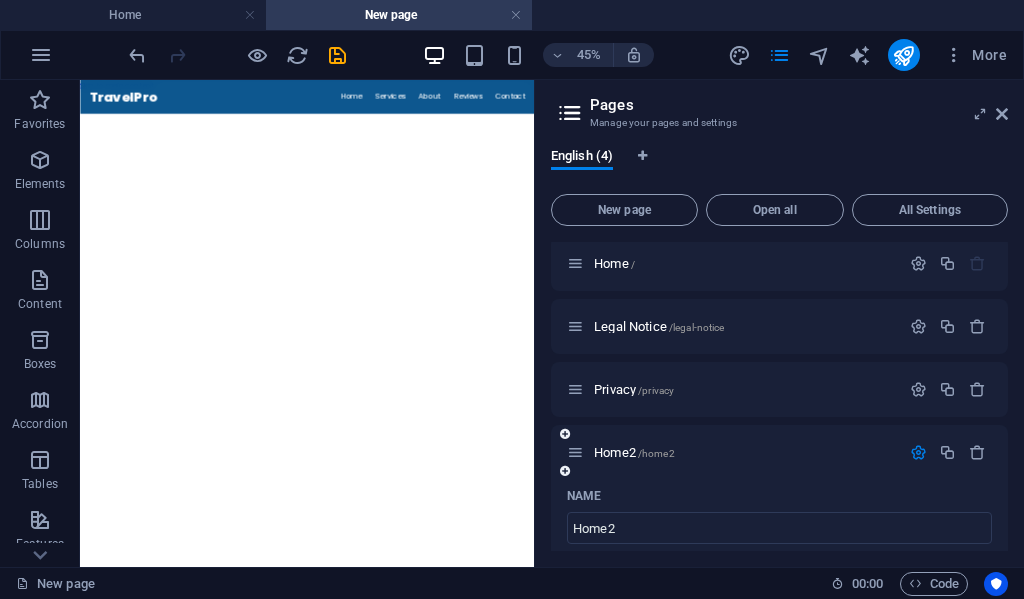 click on "Home2 /home2" at bounding box center (779, 452) 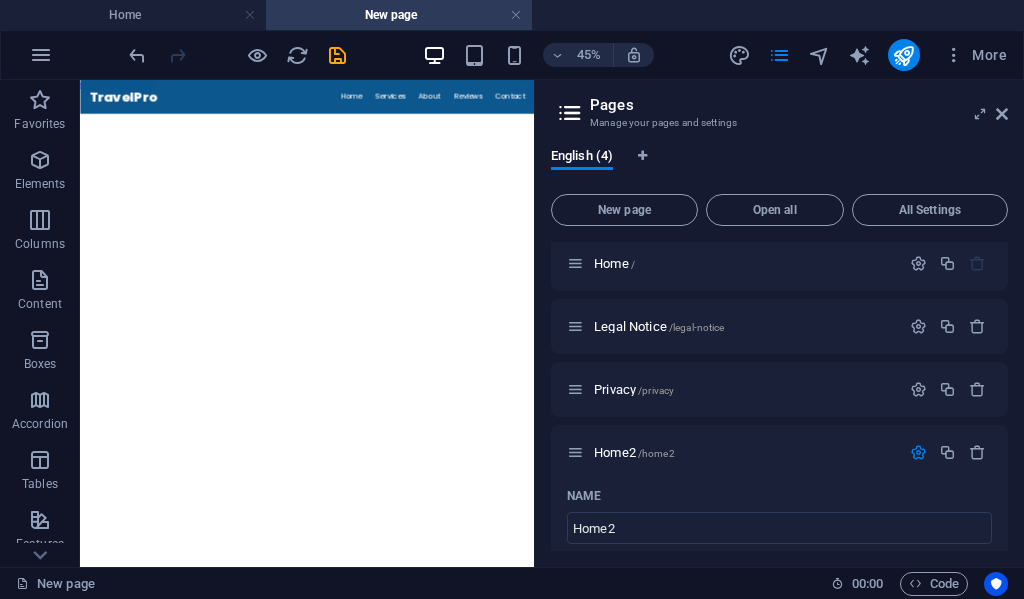click on "English (4) New page Open all All Settings Home / Legal Notice /legal-notice Privacy /privacy Home2 /home2 Name Home2 ​ URL SLUG /home2 ​ SEO Title AI ​ 289 / 580 Px SEO Description AI ​ 145 / 990 Px SEO Keywords AI ​ Settings Menu Noindex Preview Mobile Desktop www.example.com home2 Home2 - trekkersencounter.com trekkersencounter.com Meta tags ​ Preview Image (Open Graph) Drag files here, click to choose files or select files from Files or our free stock photos & videos More Settings" at bounding box center (779, 349) 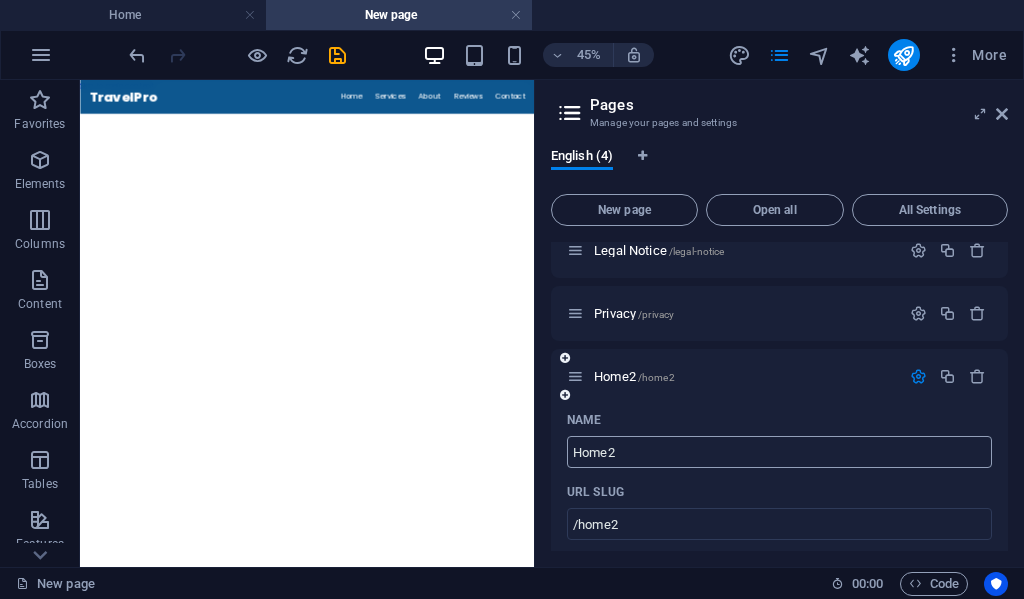 scroll, scrollTop: 106, scrollLeft: 0, axis: vertical 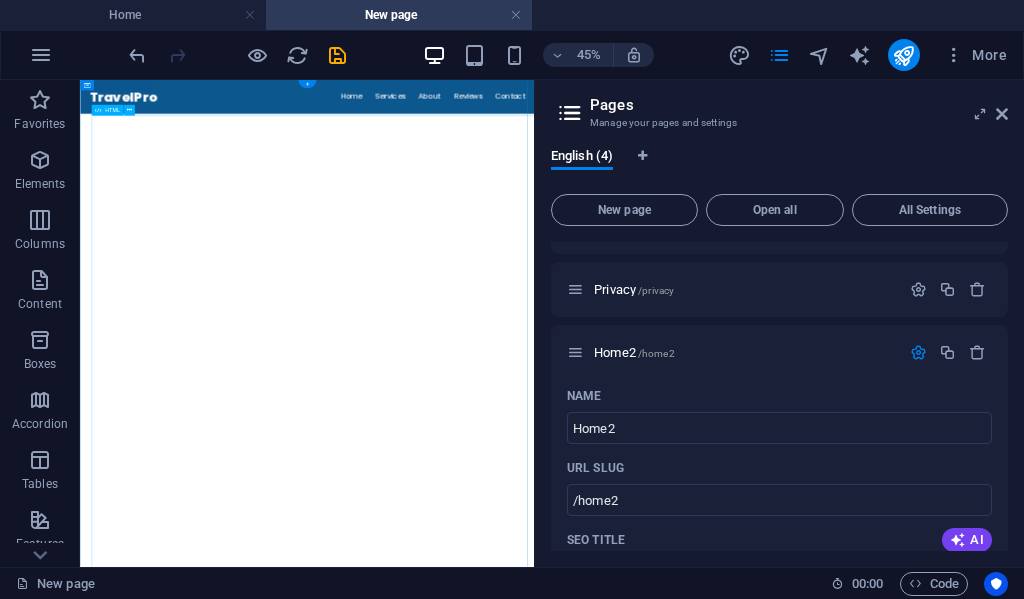 click on "TravelPro - Premium Travel Services & City Tours
TravelPro
Home
Services
About
Reviews
Contact
☰
✨ Premium Travel
Discover Amazing Places
Your journey starts here
🎁 Free Airport Transfer & City Guide
Learn More
Discover More
↓
24/7 Support
Premium Service
50+" at bounding box center [584, 2646] 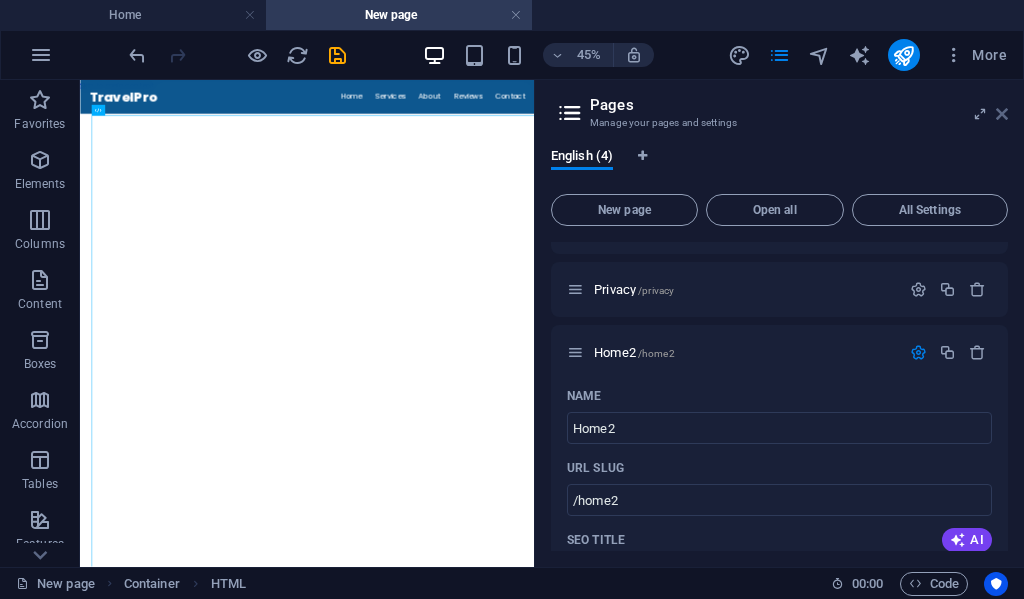 click at bounding box center (1002, 114) 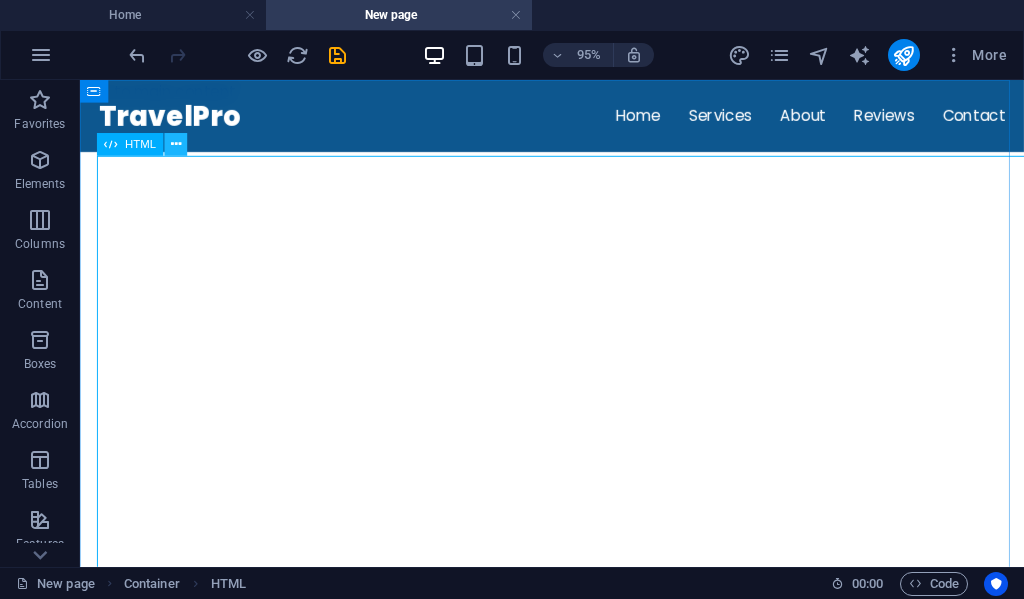click at bounding box center (176, 145) 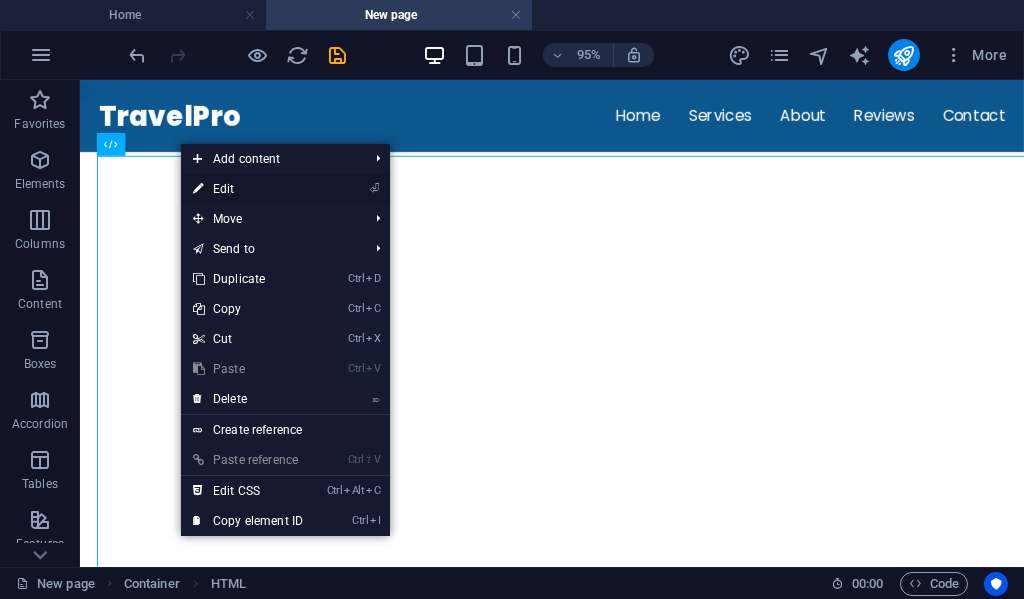 click on "⏎  Edit" at bounding box center (248, 189) 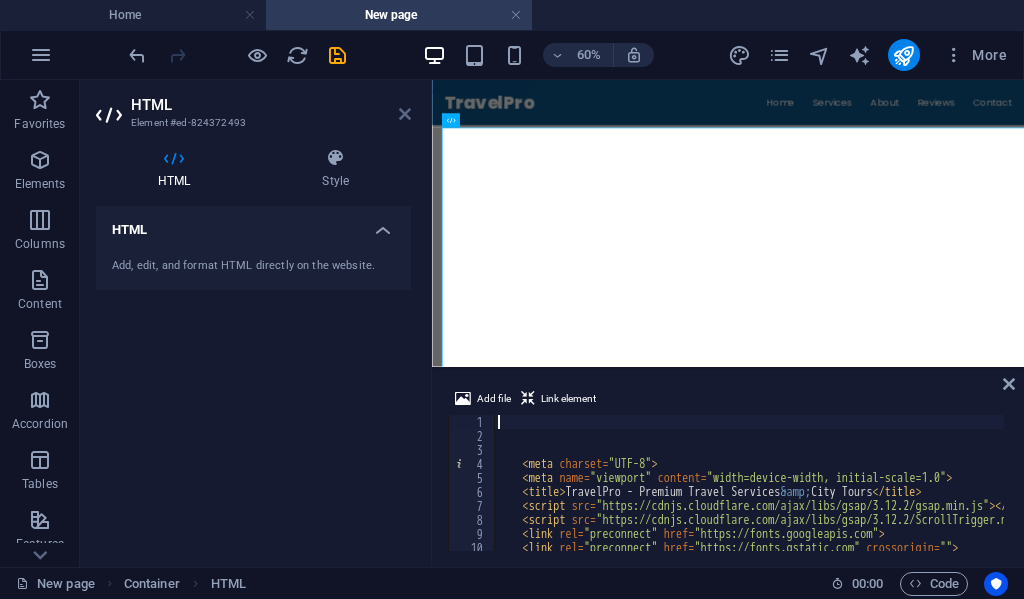click at bounding box center (405, 114) 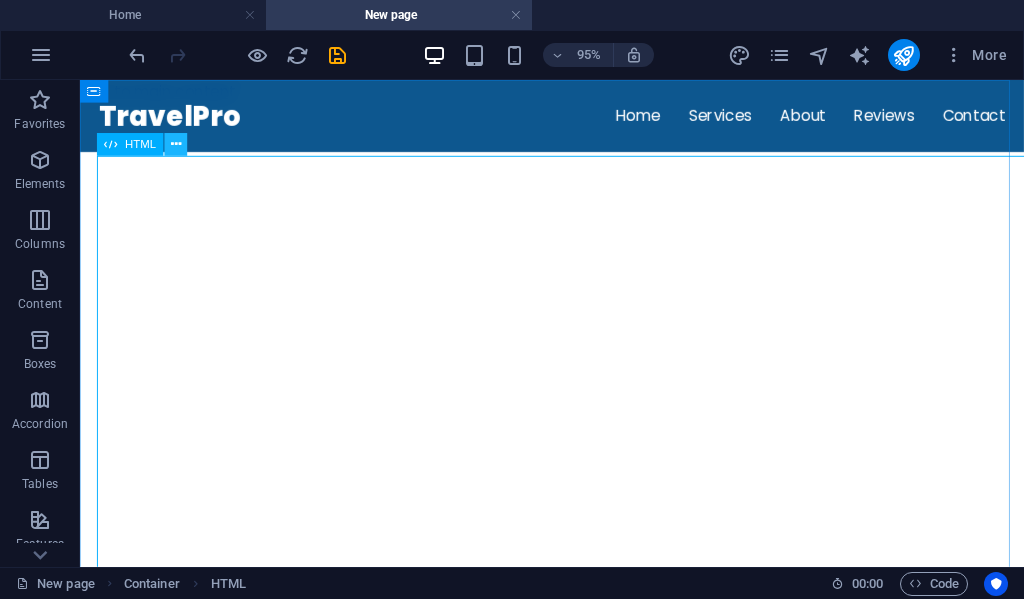 click at bounding box center (176, 145) 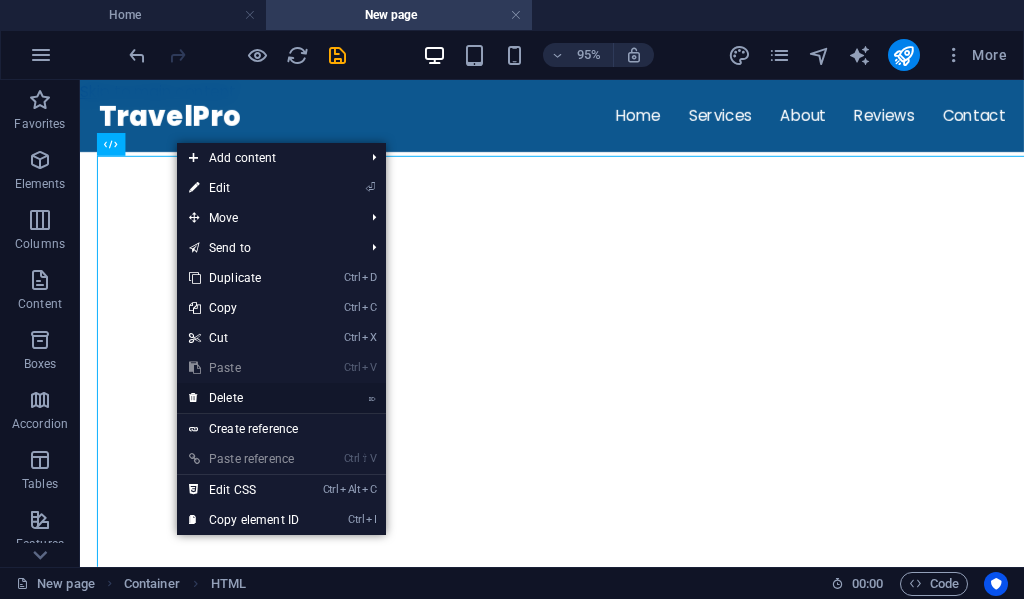 click on "⌦  Delete" at bounding box center (244, 398) 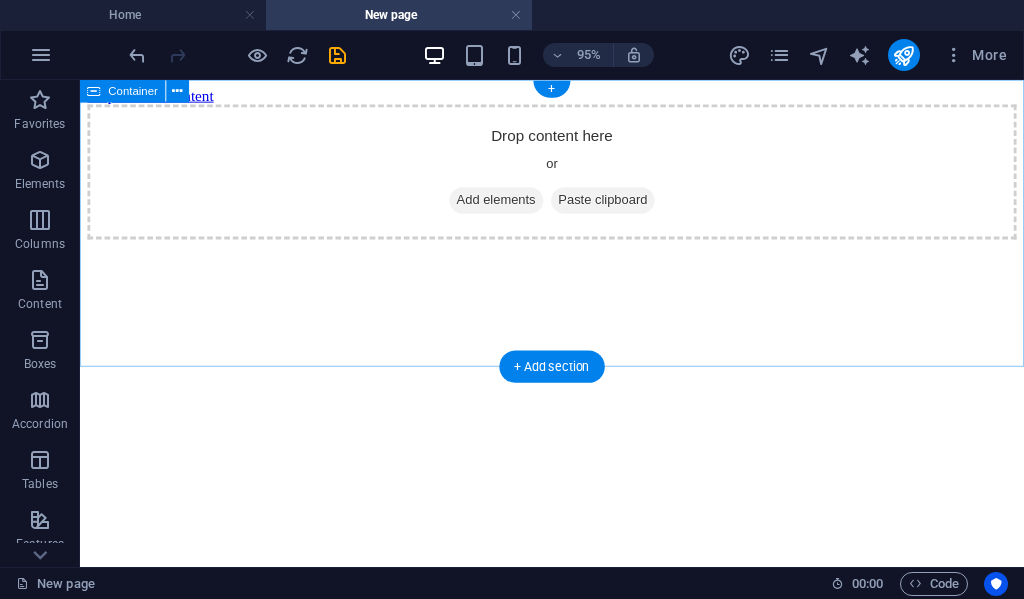 click on "Add elements" at bounding box center (518, 207) 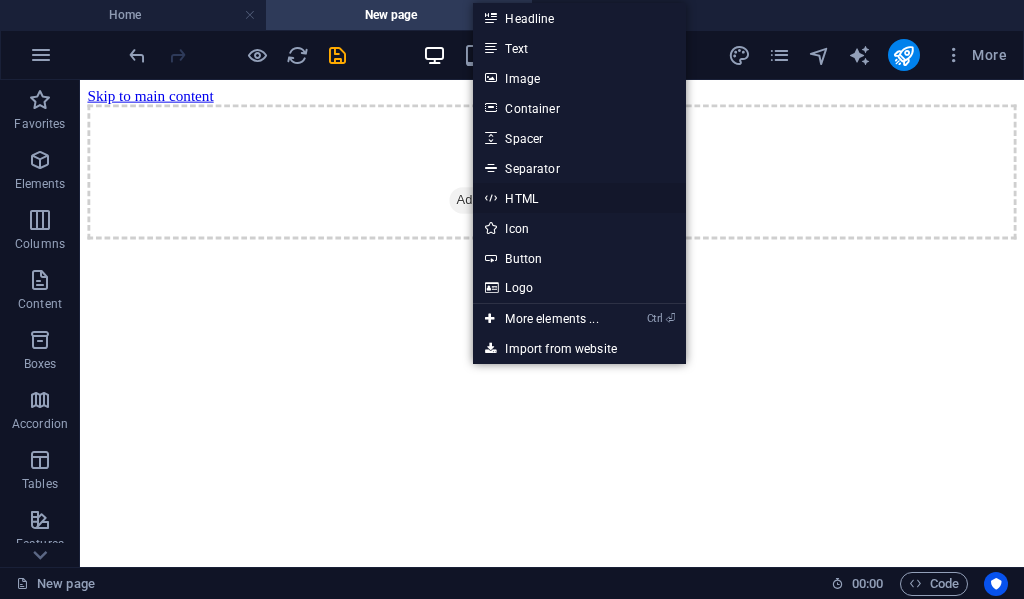 click on "HTML" at bounding box center [579, 198] 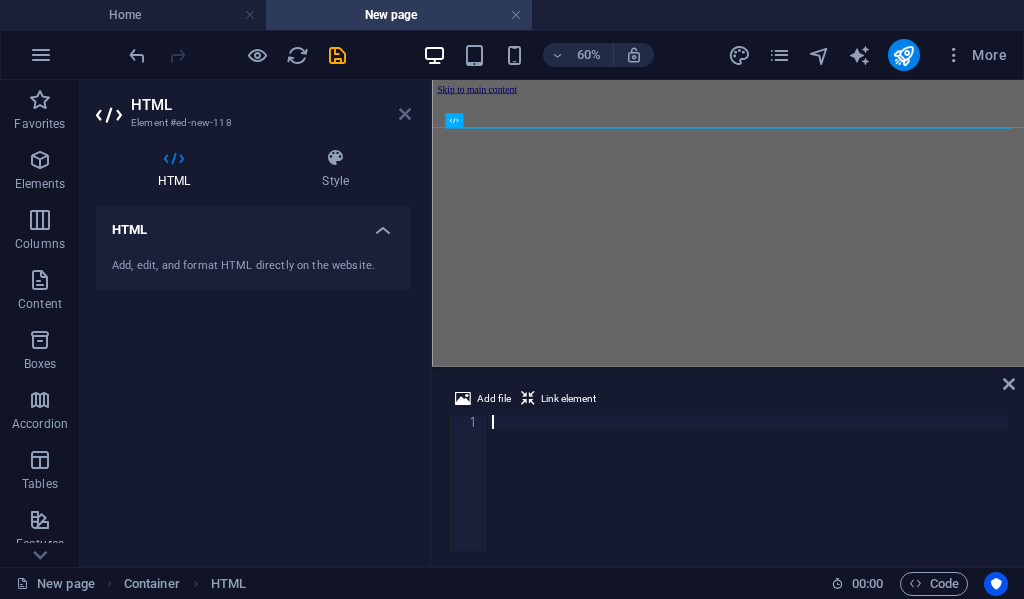 click at bounding box center (405, 114) 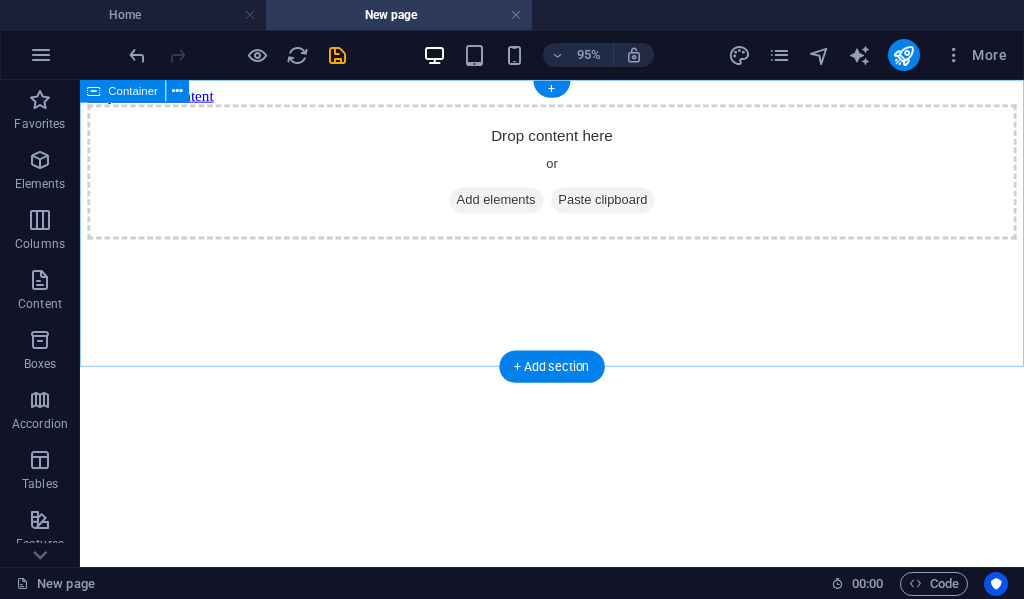 click on "Add elements" at bounding box center [518, 207] 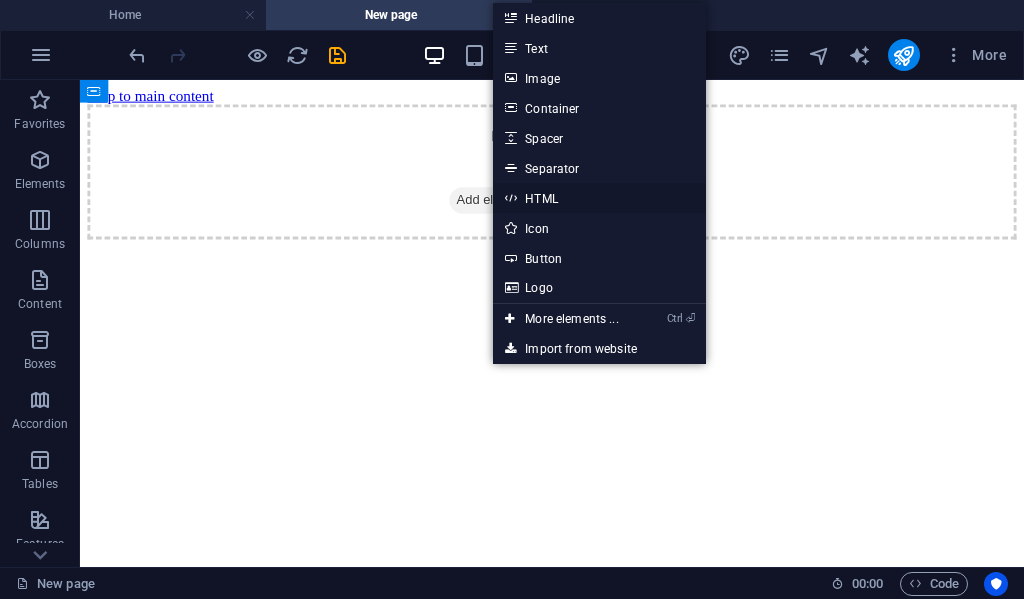 click on "HTML" at bounding box center (599, 198) 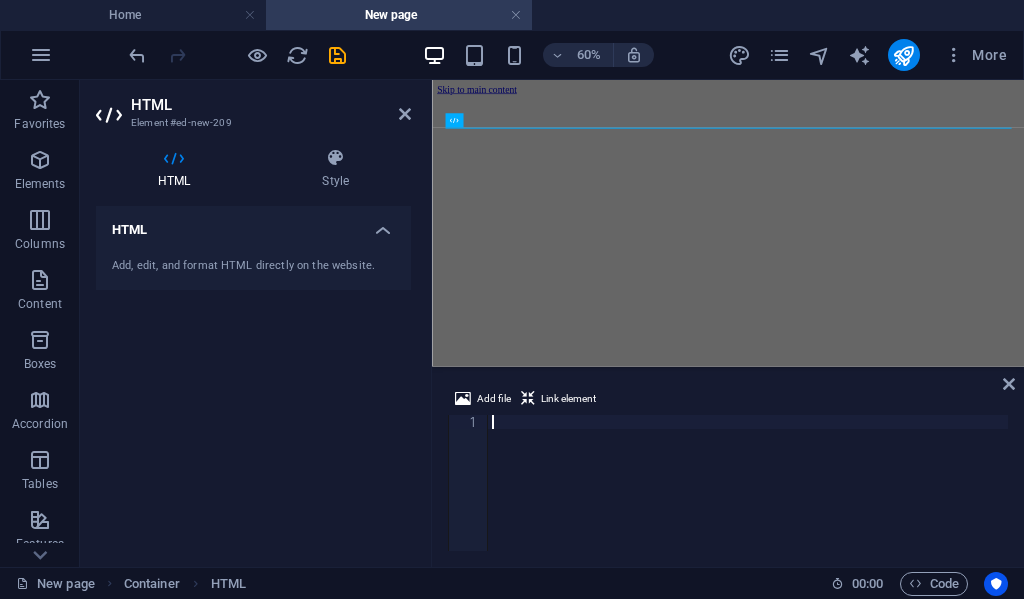 click at bounding box center [748, 497] 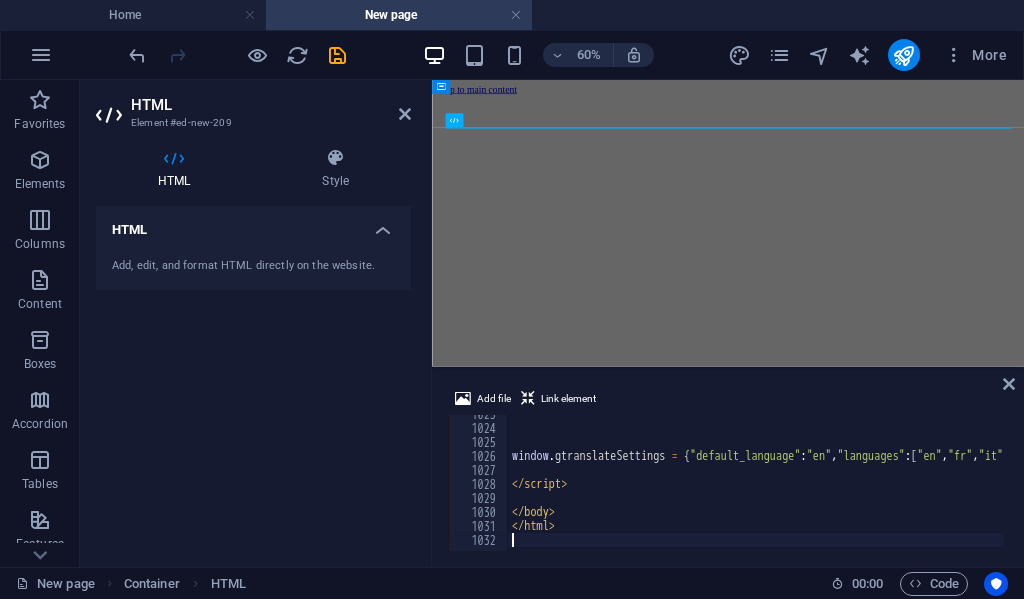 scroll, scrollTop: 14316, scrollLeft: 0, axis: vertical 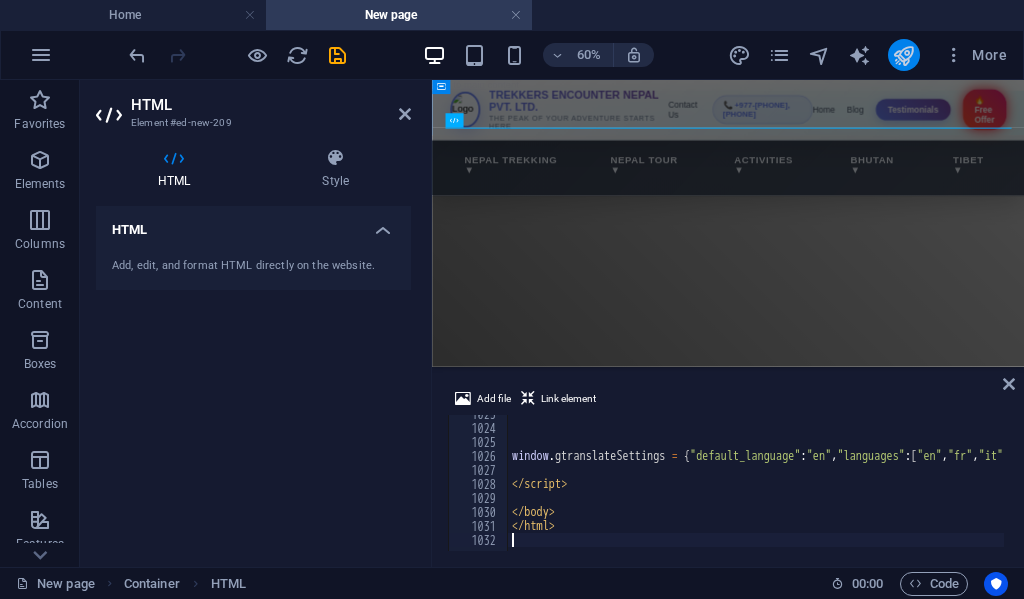 click at bounding box center [903, 55] 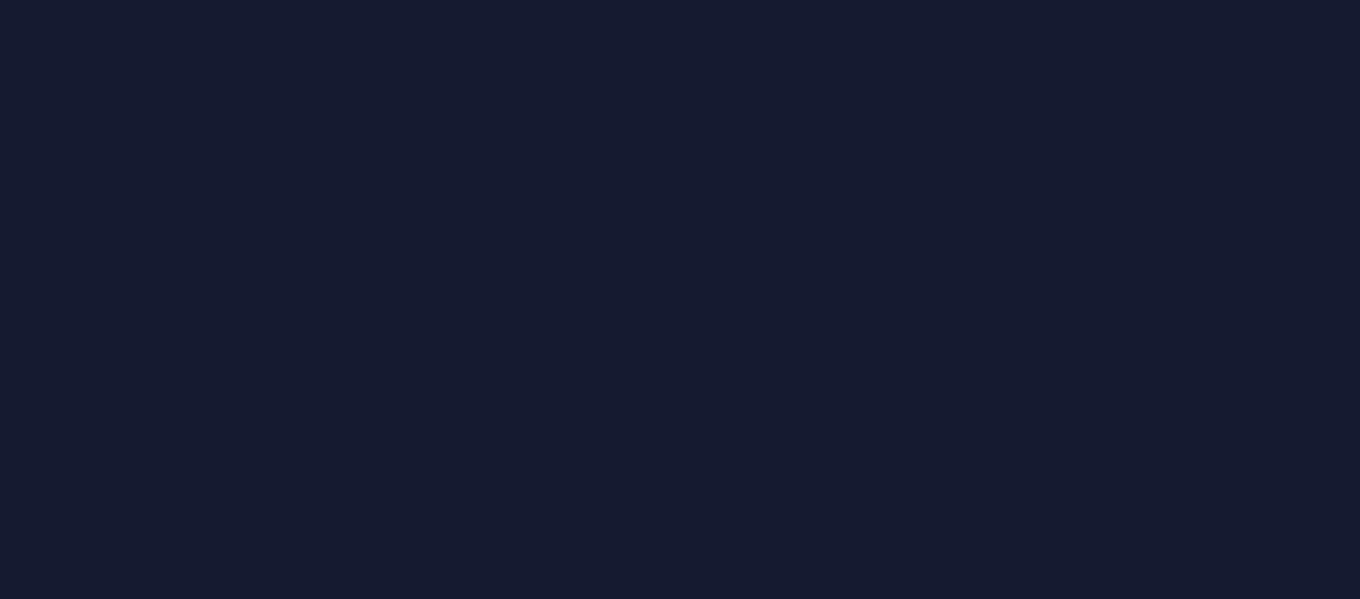 scroll, scrollTop: 0, scrollLeft: 0, axis: both 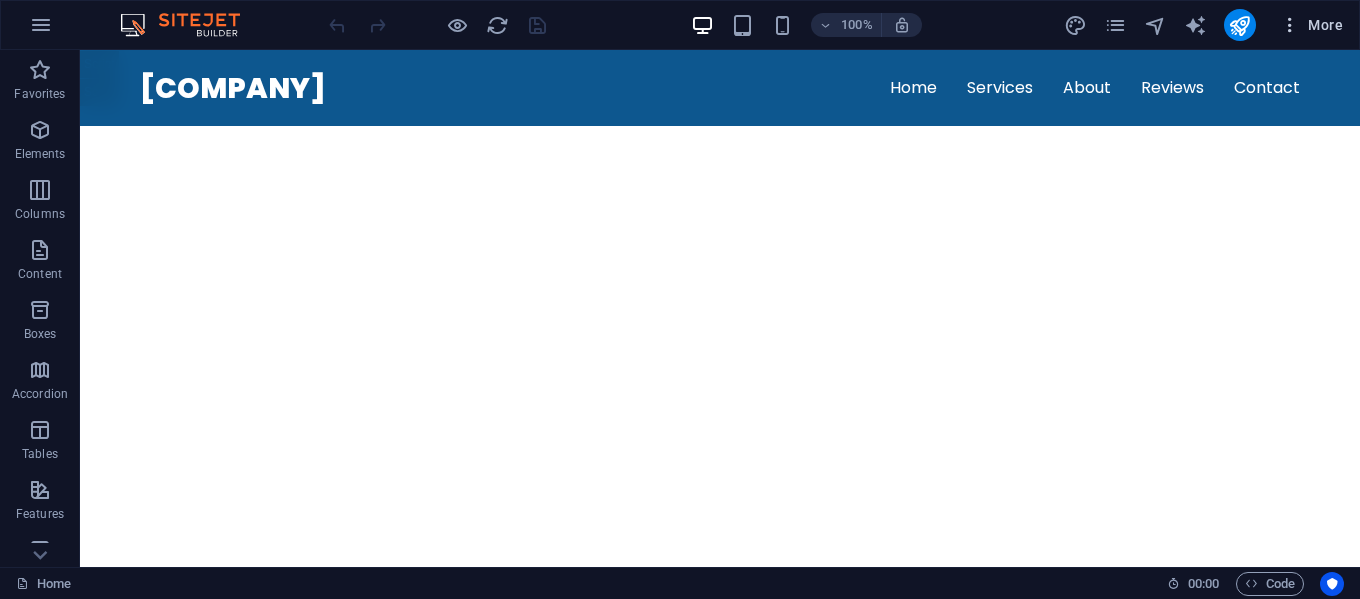 click on "More" at bounding box center (1311, 25) 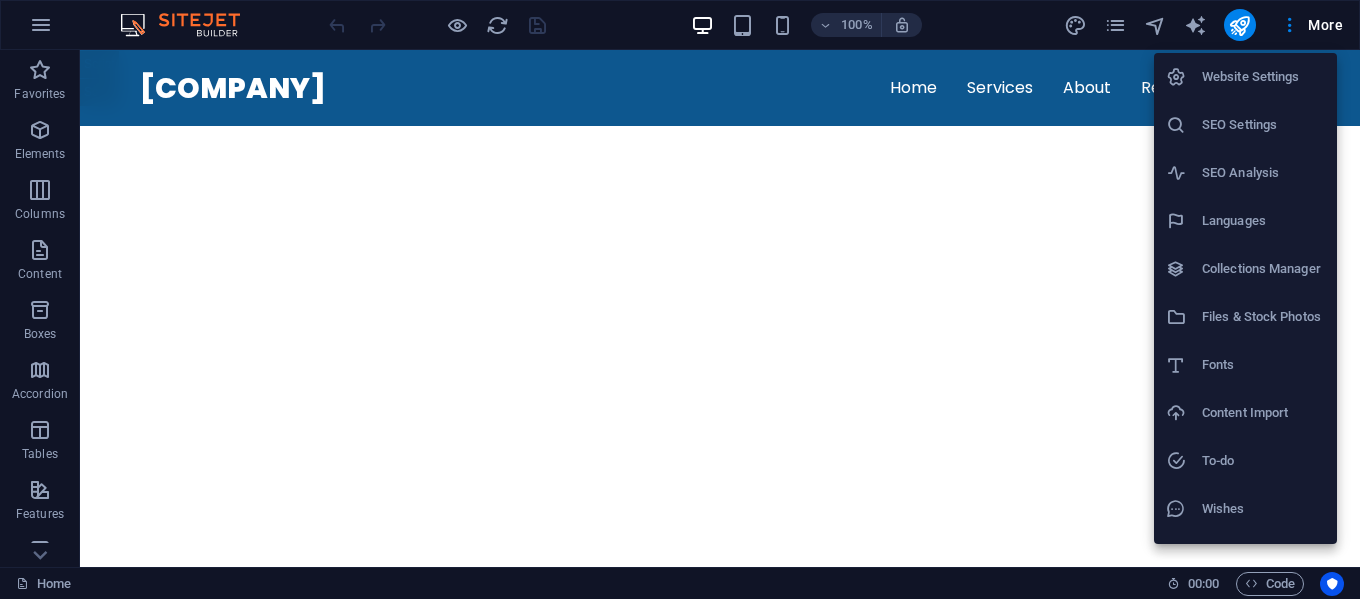 click at bounding box center (680, 299) 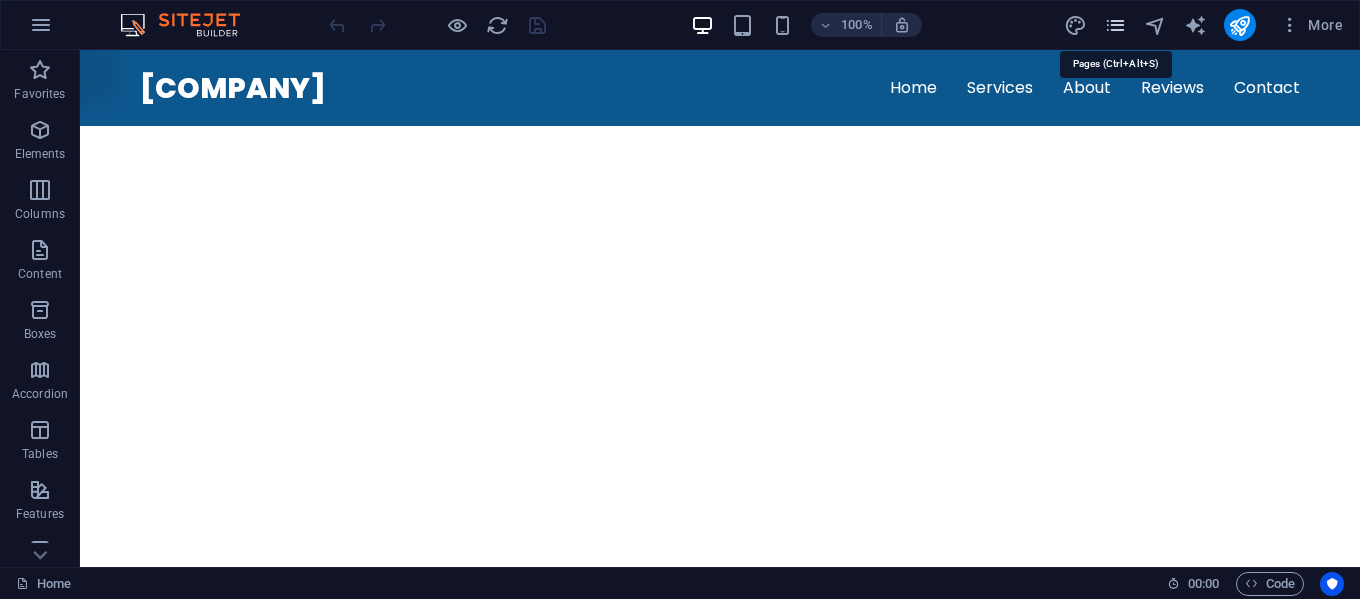 click at bounding box center [1115, 25] 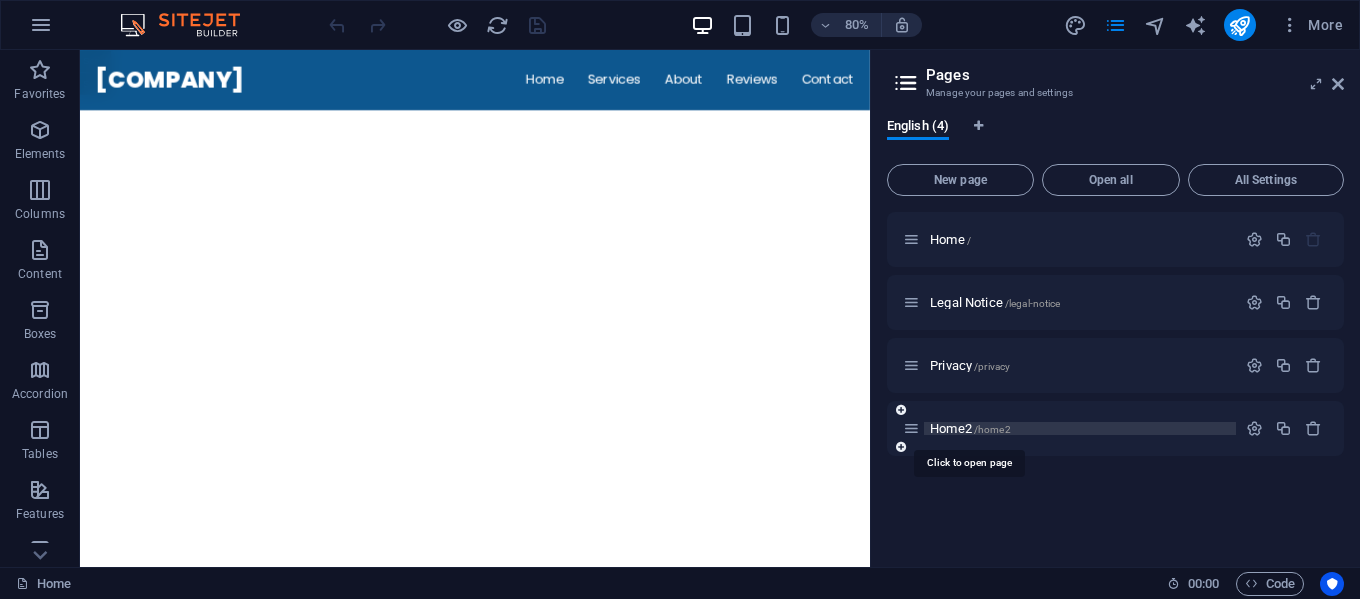 click on "[COMPANY] /home2" at bounding box center (970, 428) 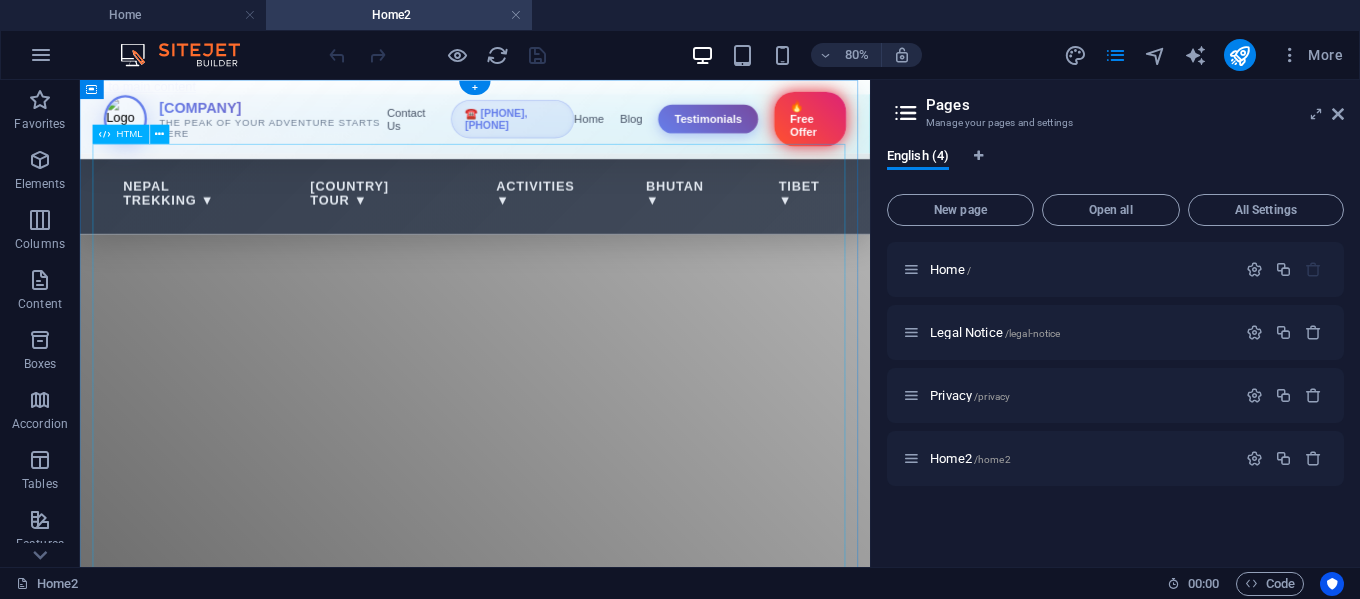 scroll, scrollTop: 0, scrollLeft: 0, axis: both 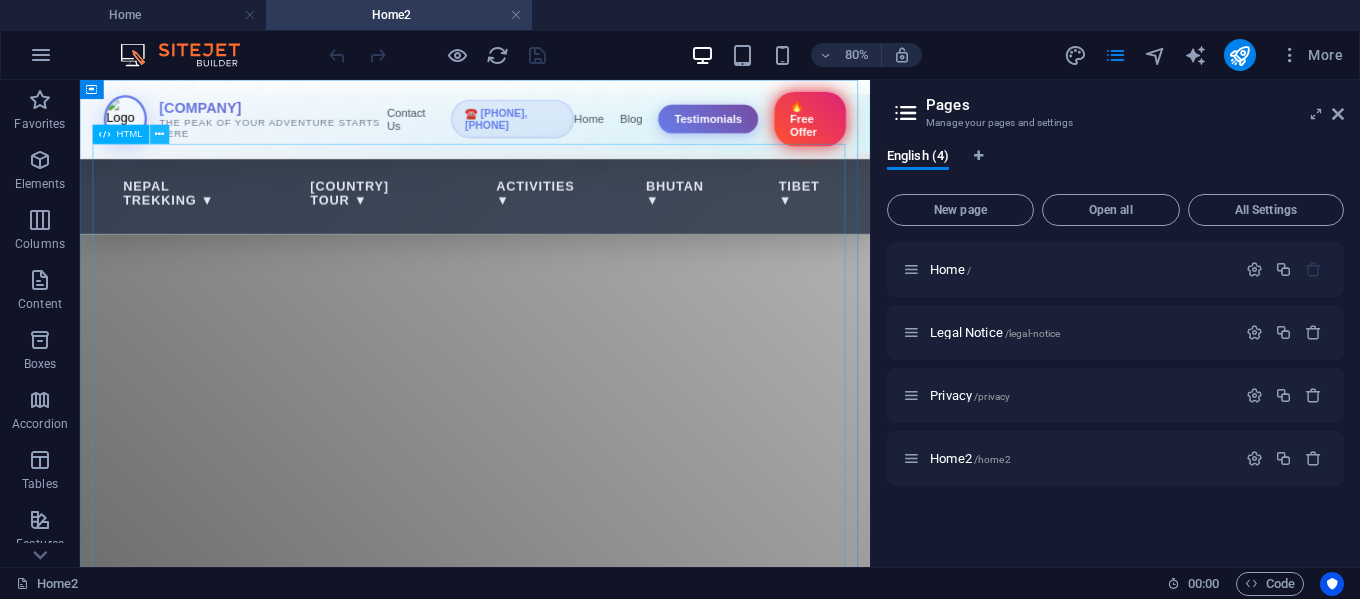click at bounding box center [159, 134] 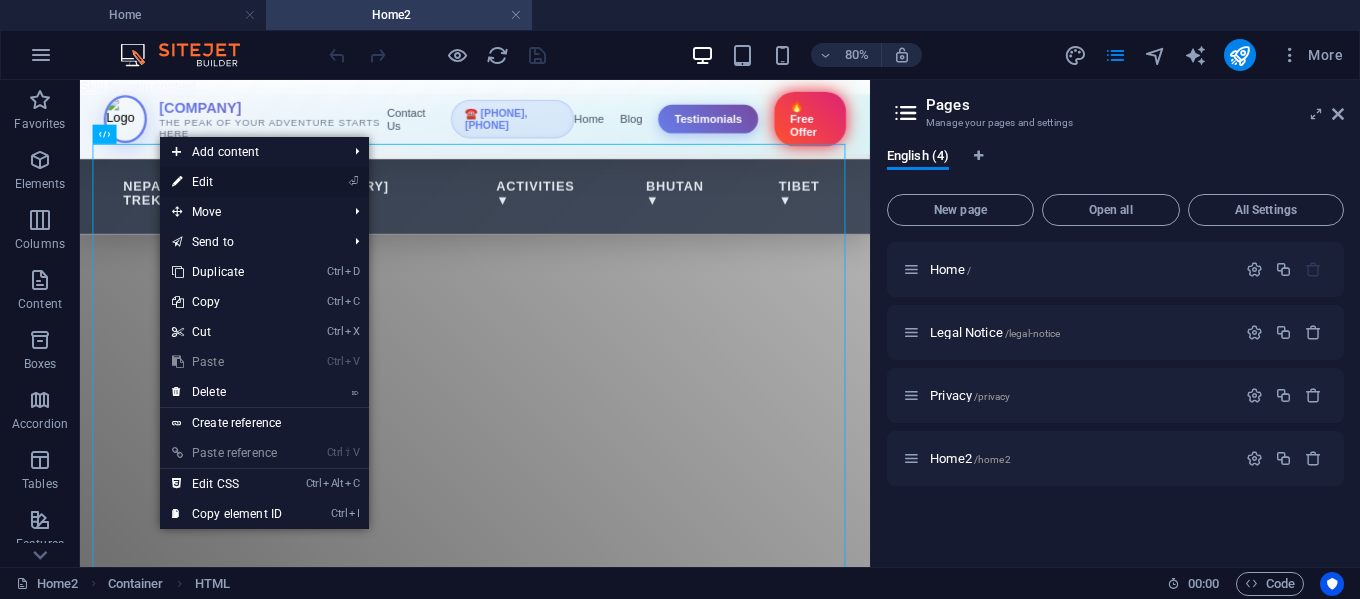 click on "⏎  Edit" at bounding box center [227, 182] 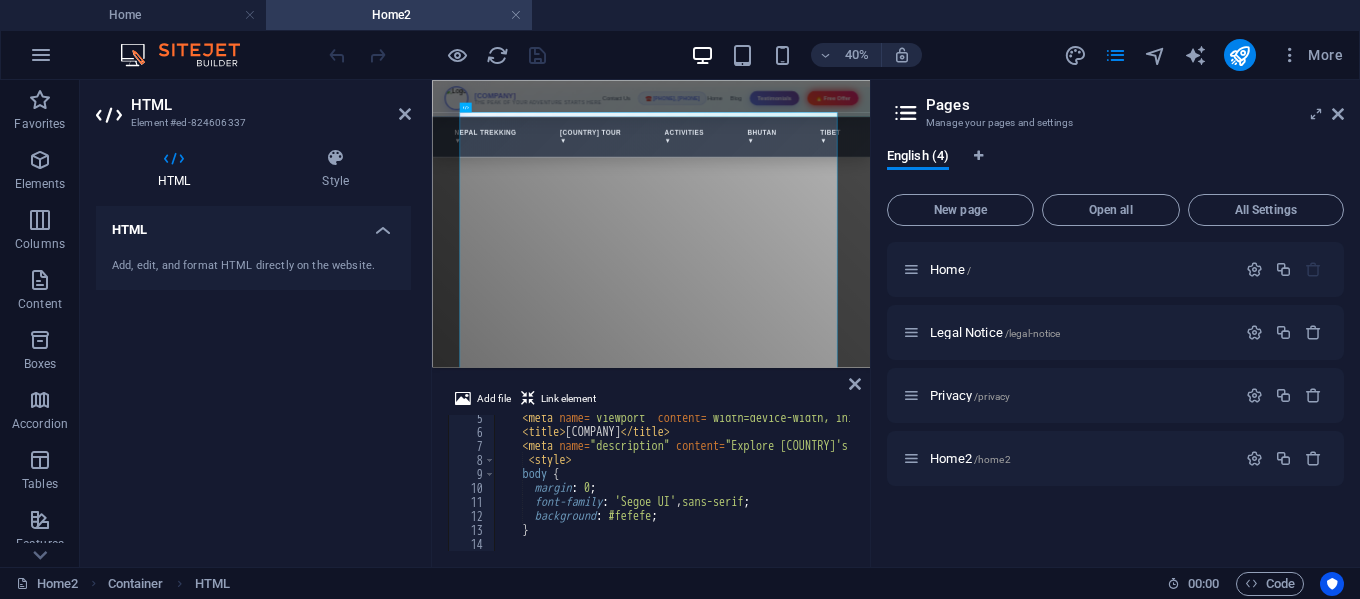 scroll, scrollTop: 0, scrollLeft: 0, axis: both 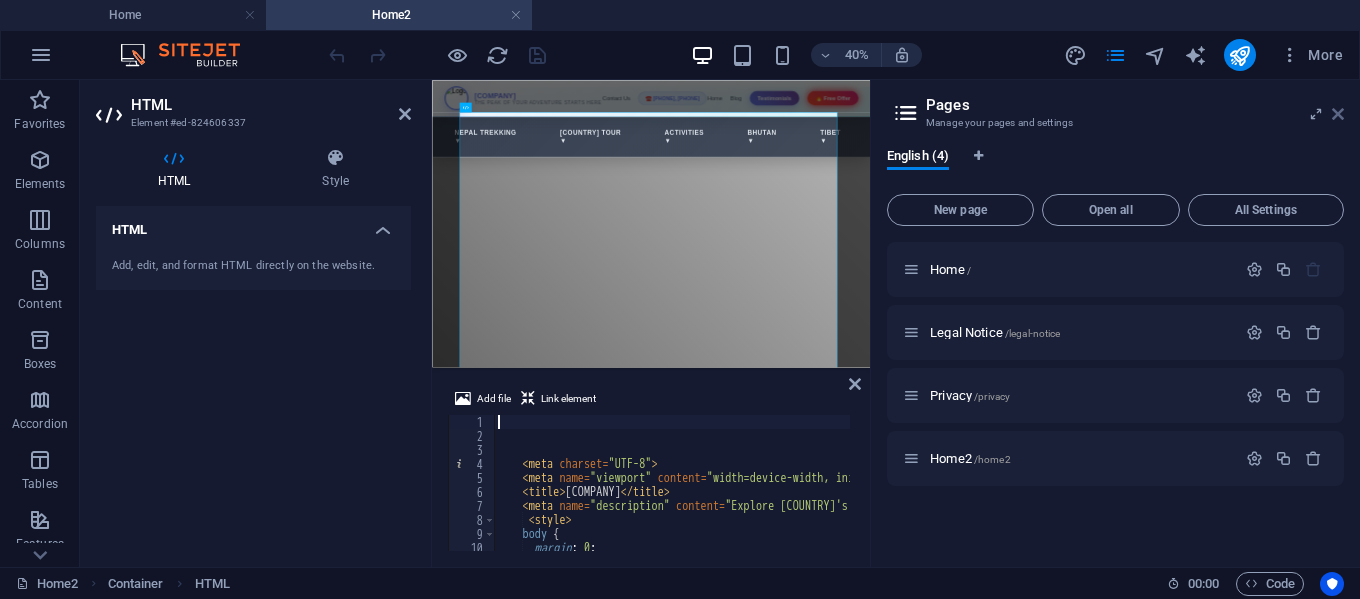 click at bounding box center (1338, 114) 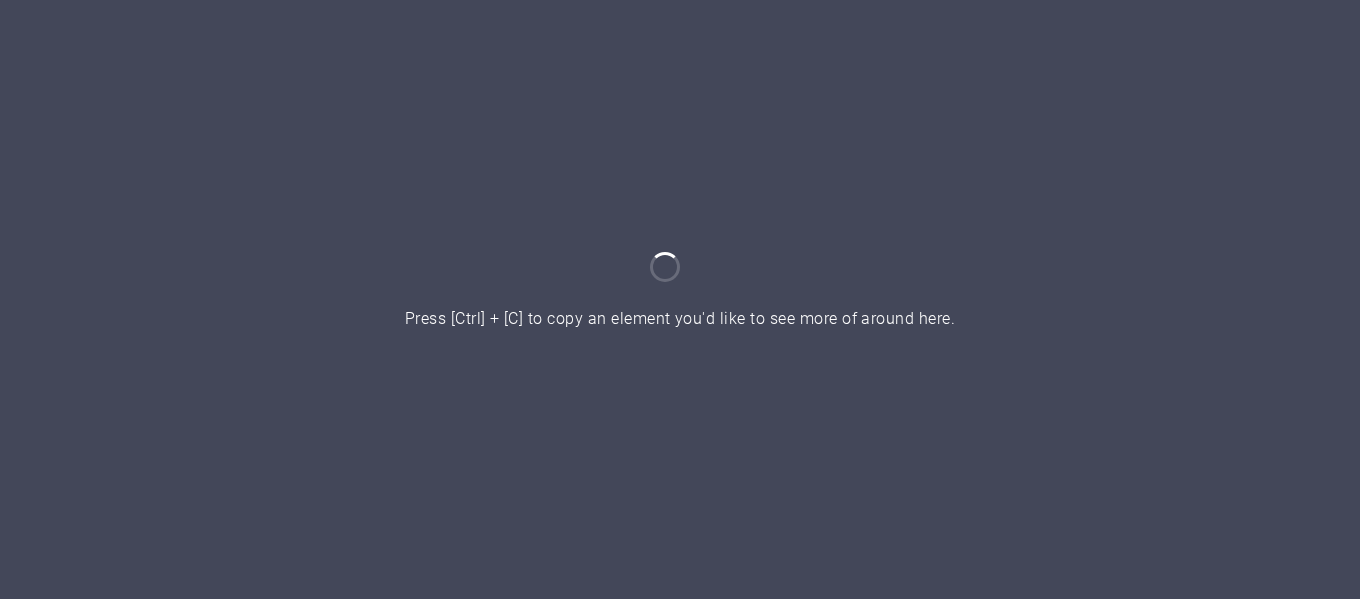 scroll, scrollTop: 0, scrollLeft: 0, axis: both 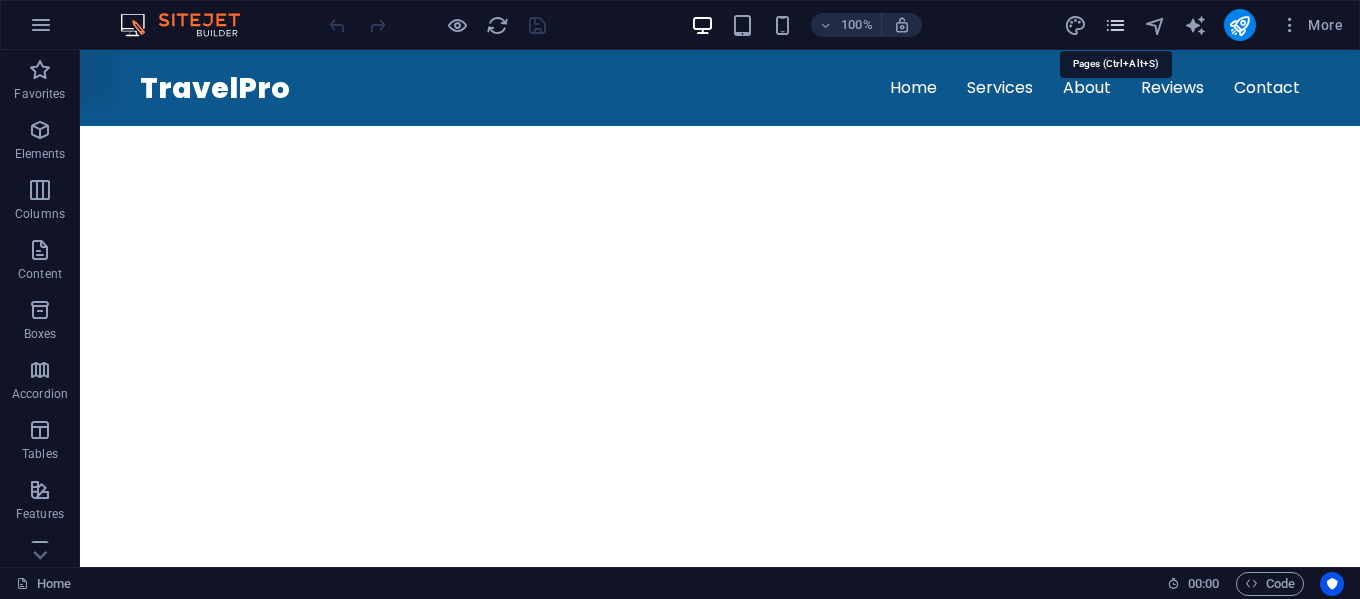 click at bounding box center (1115, 25) 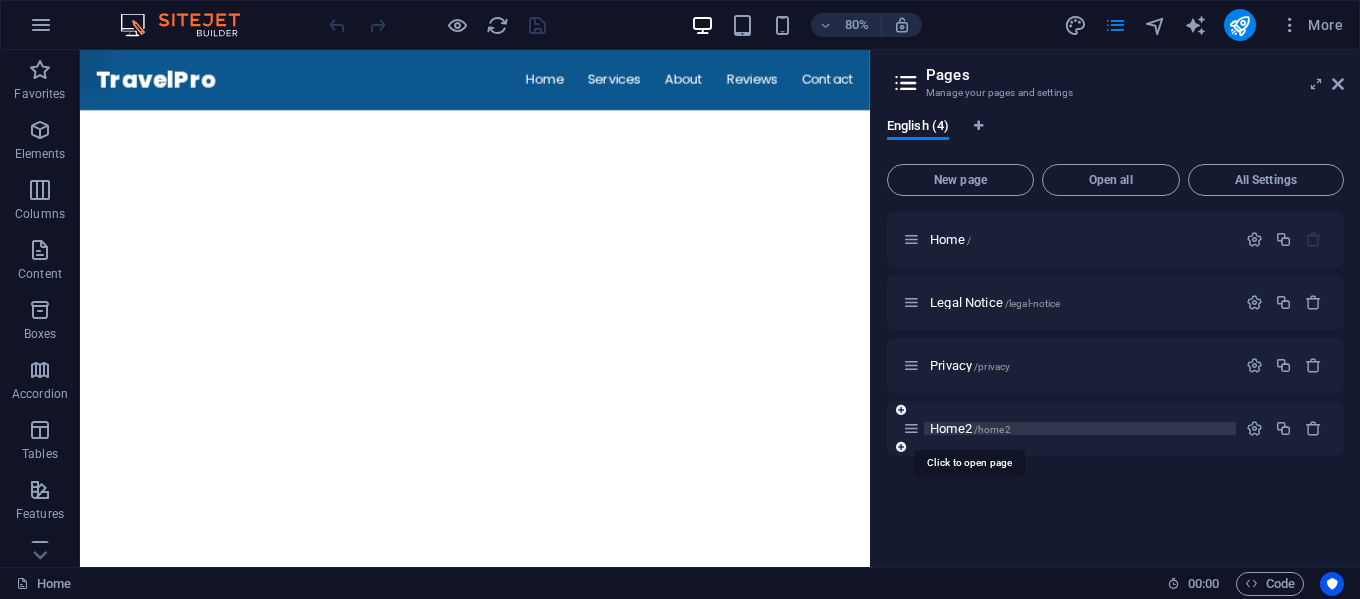 click on "[COMPANY] /home2" at bounding box center [970, 428] 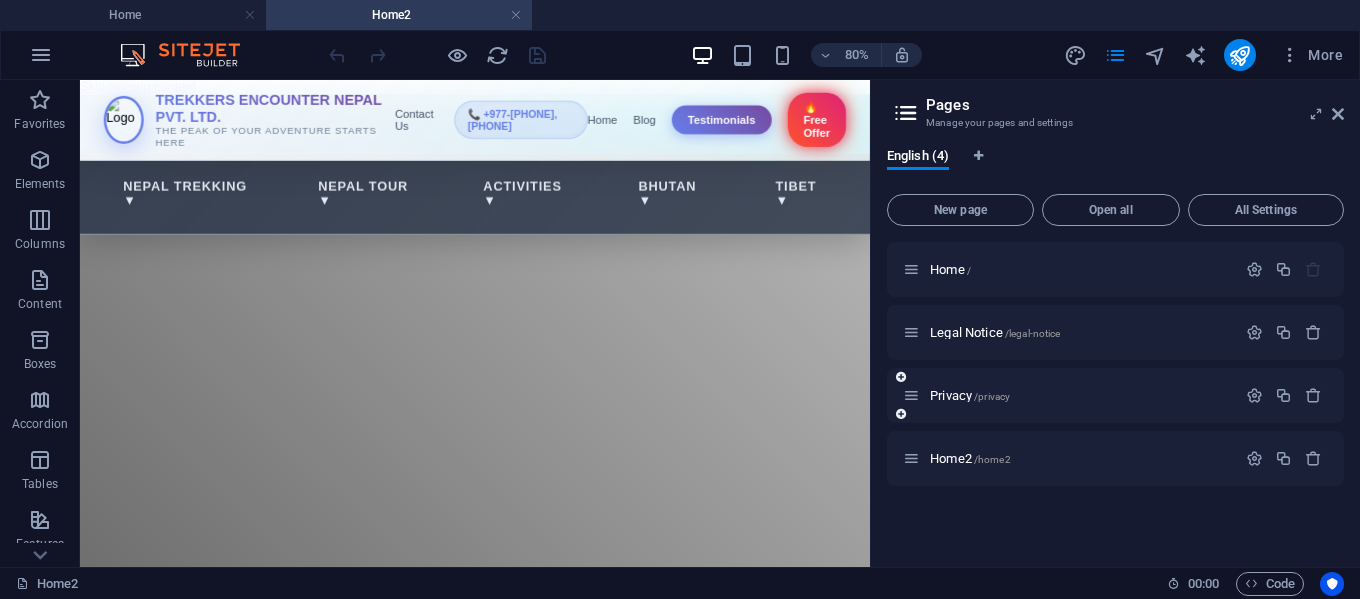 scroll, scrollTop: 0, scrollLeft: 0, axis: both 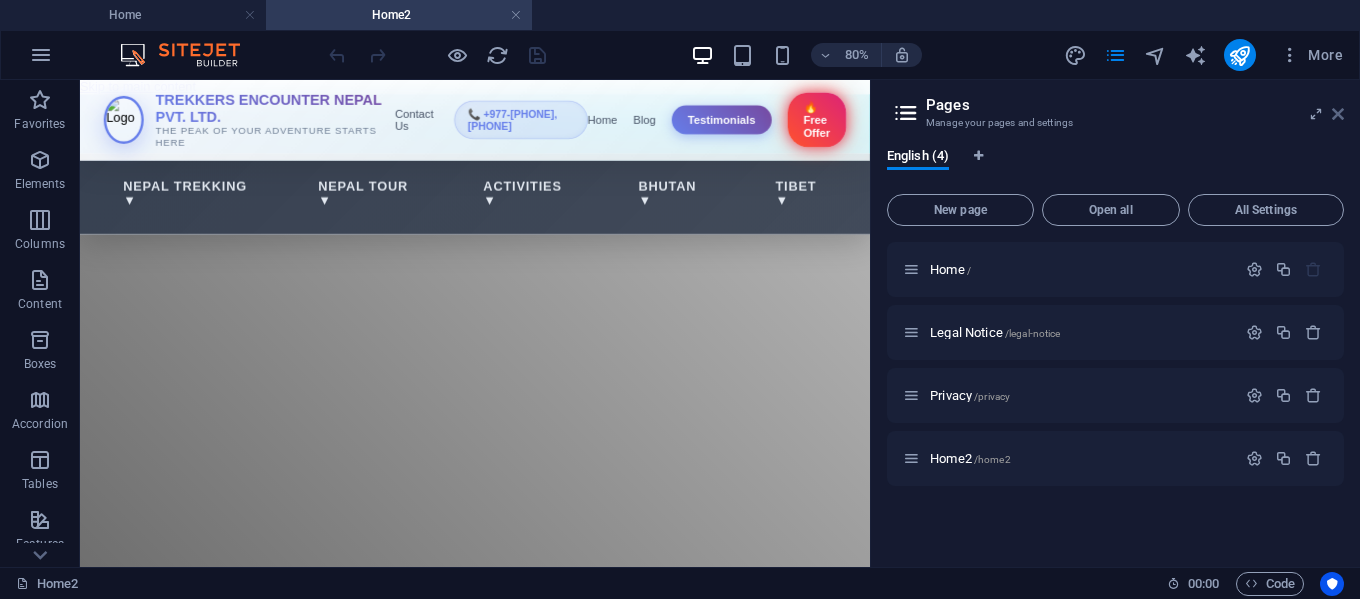 click at bounding box center [1338, 114] 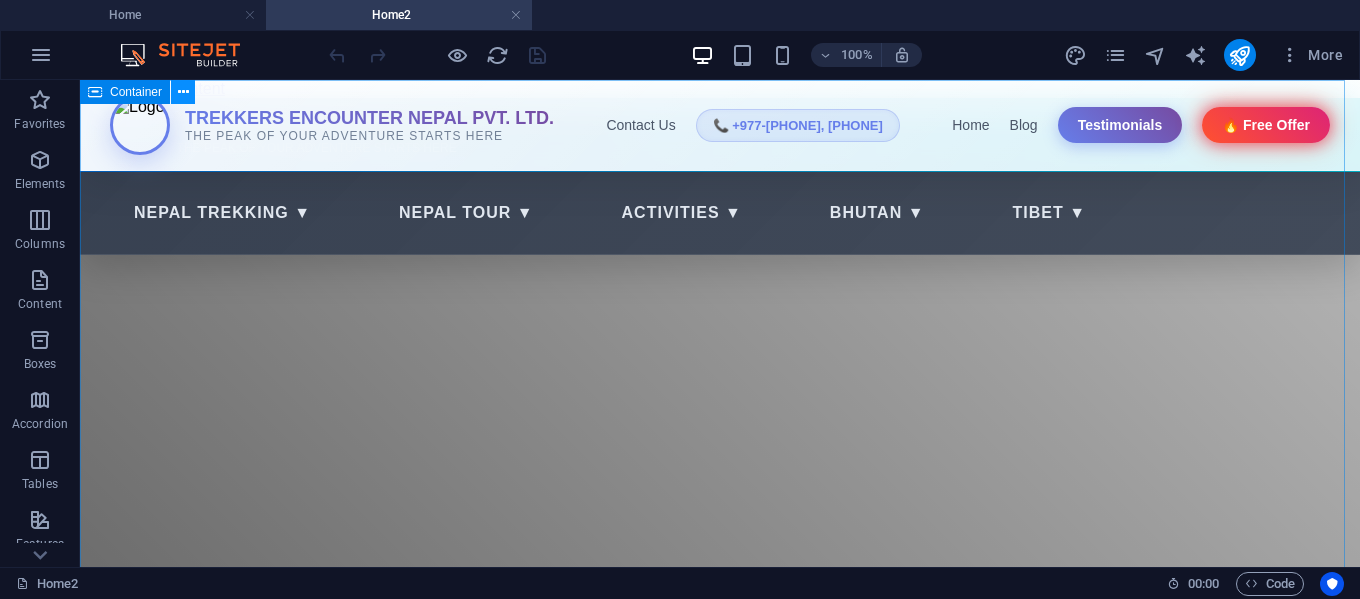 click at bounding box center [183, 92] 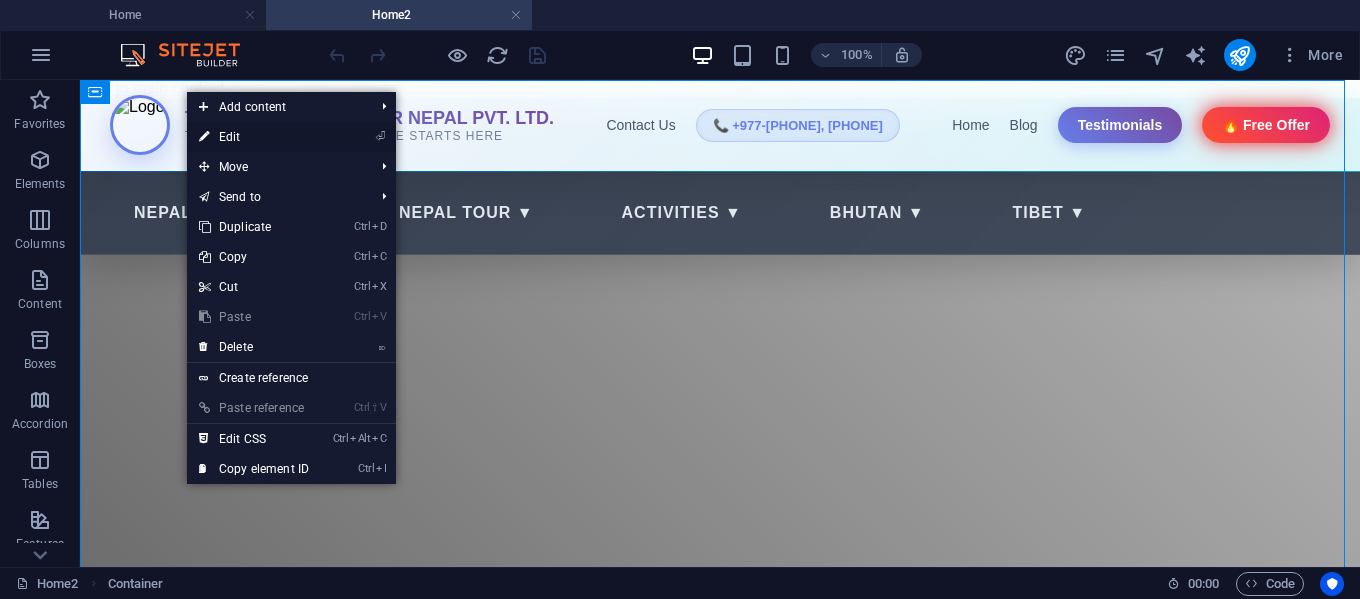 click on "⏎  Edit" at bounding box center (254, 137) 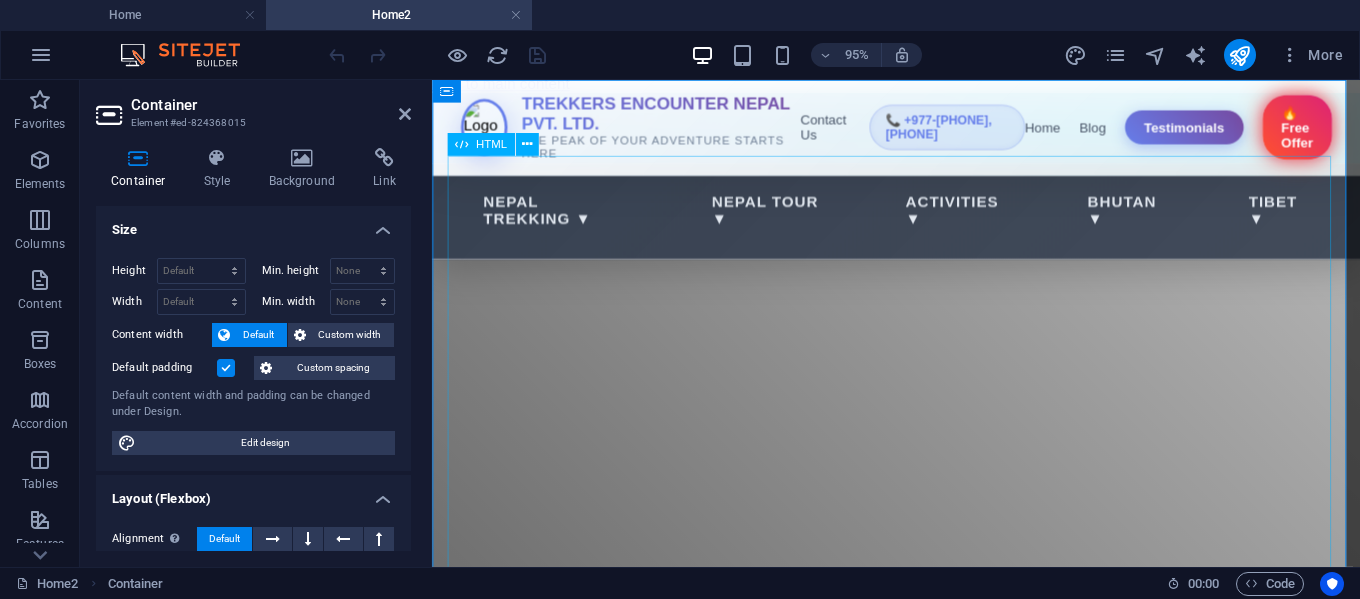 scroll, scrollTop: 0, scrollLeft: 0, axis: both 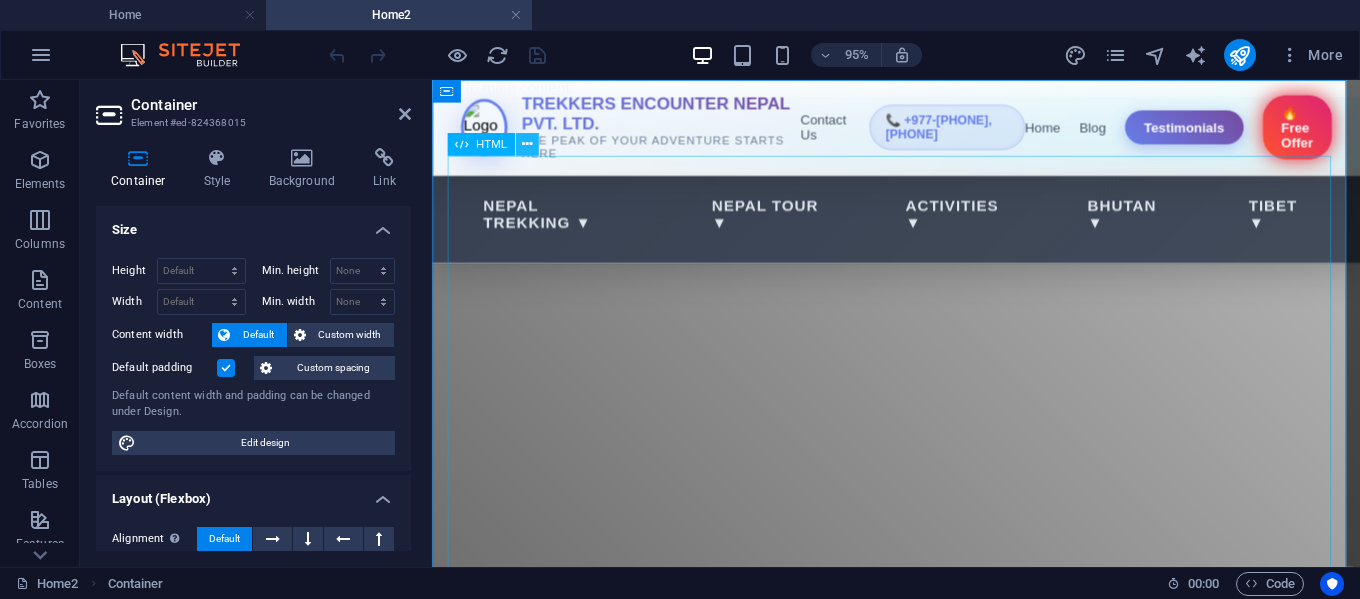 click at bounding box center [526, 145] 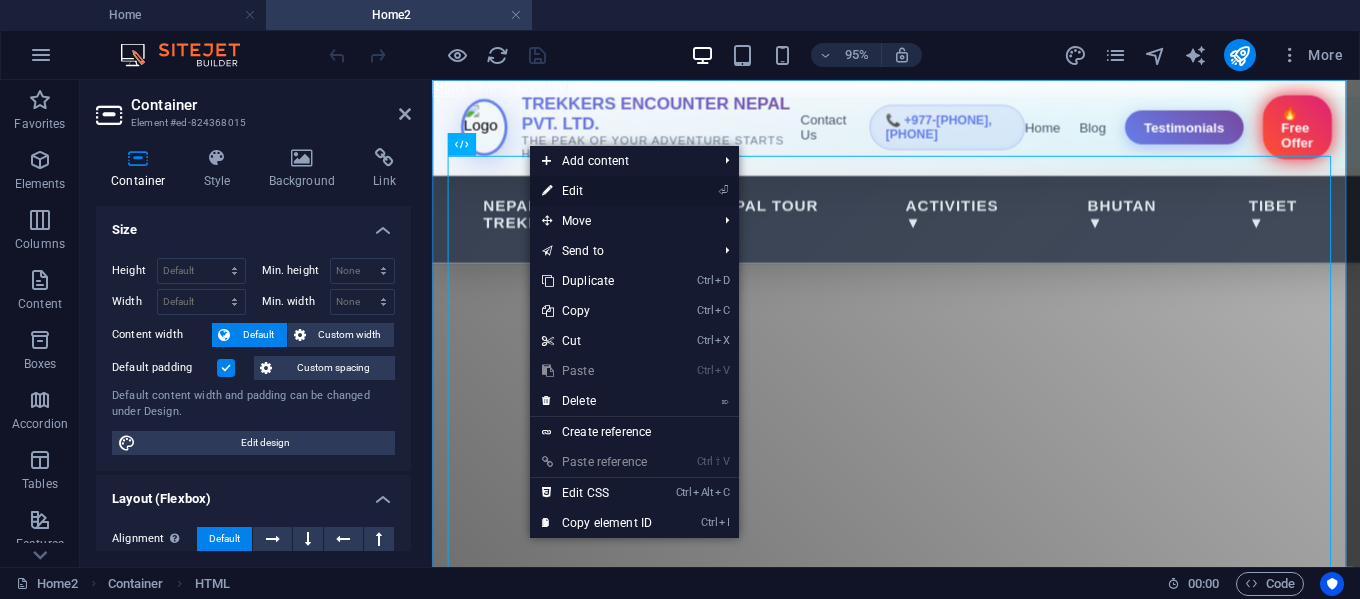 click on "⏎  Edit" at bounding box center [597, 191] 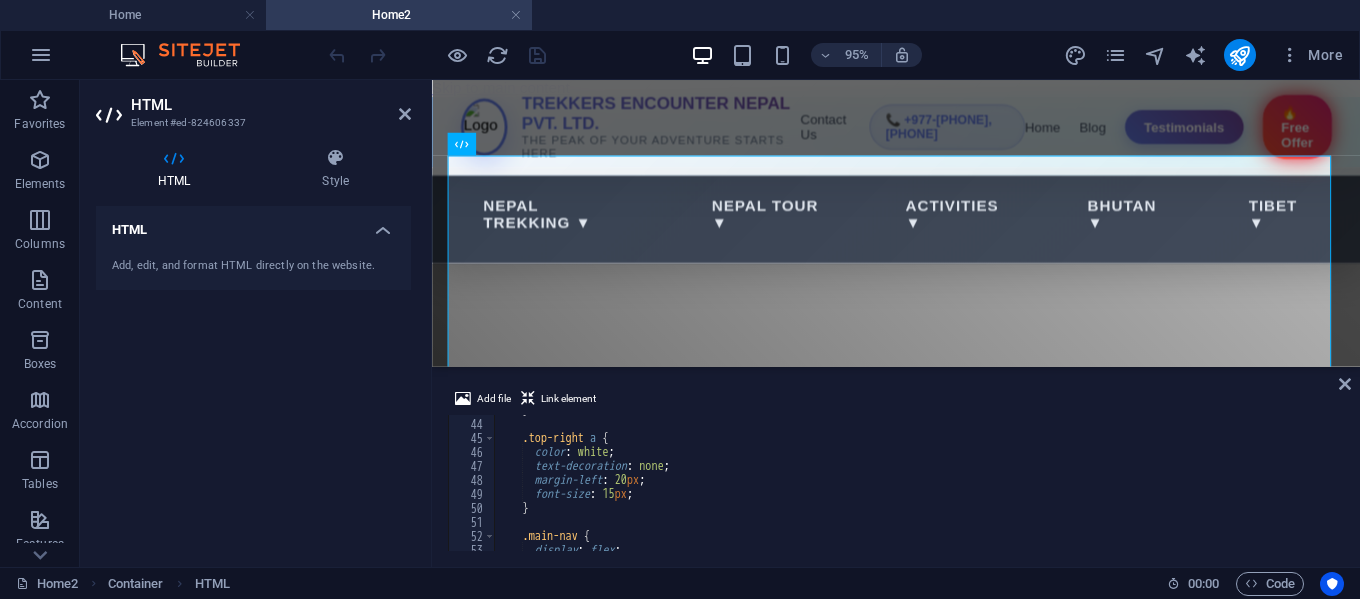 scroll, scrollTop: 600, scrollLeft: 0, axis: vertical 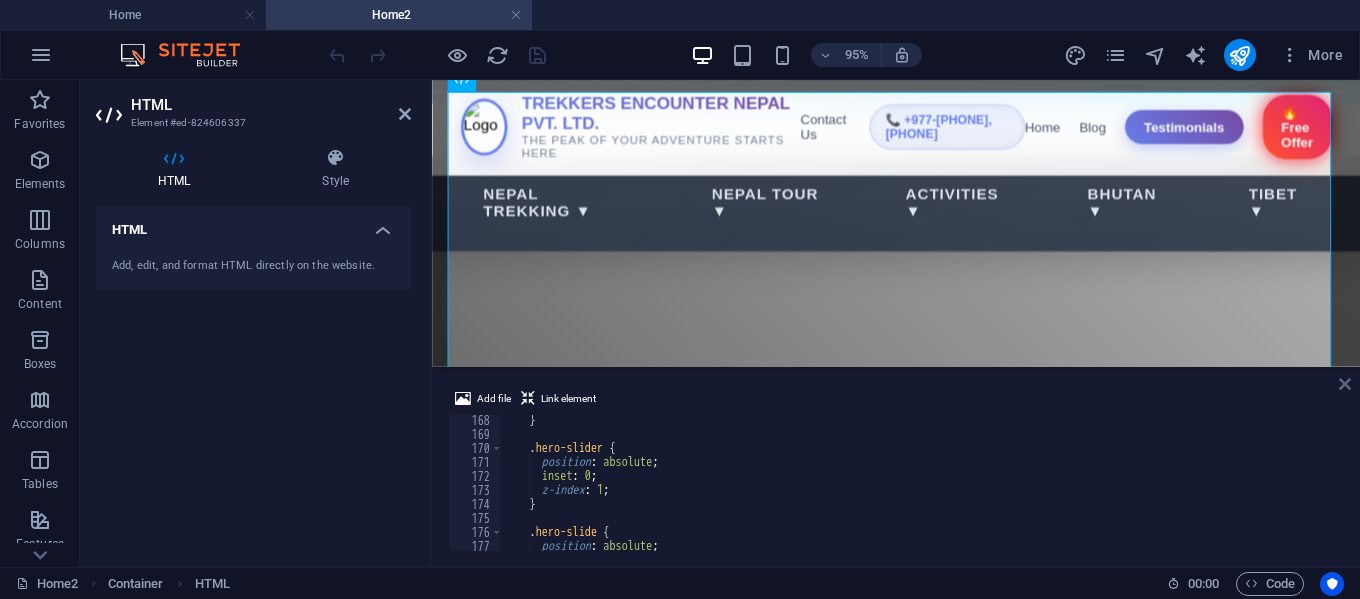 click at bounding box center [1345, 384] 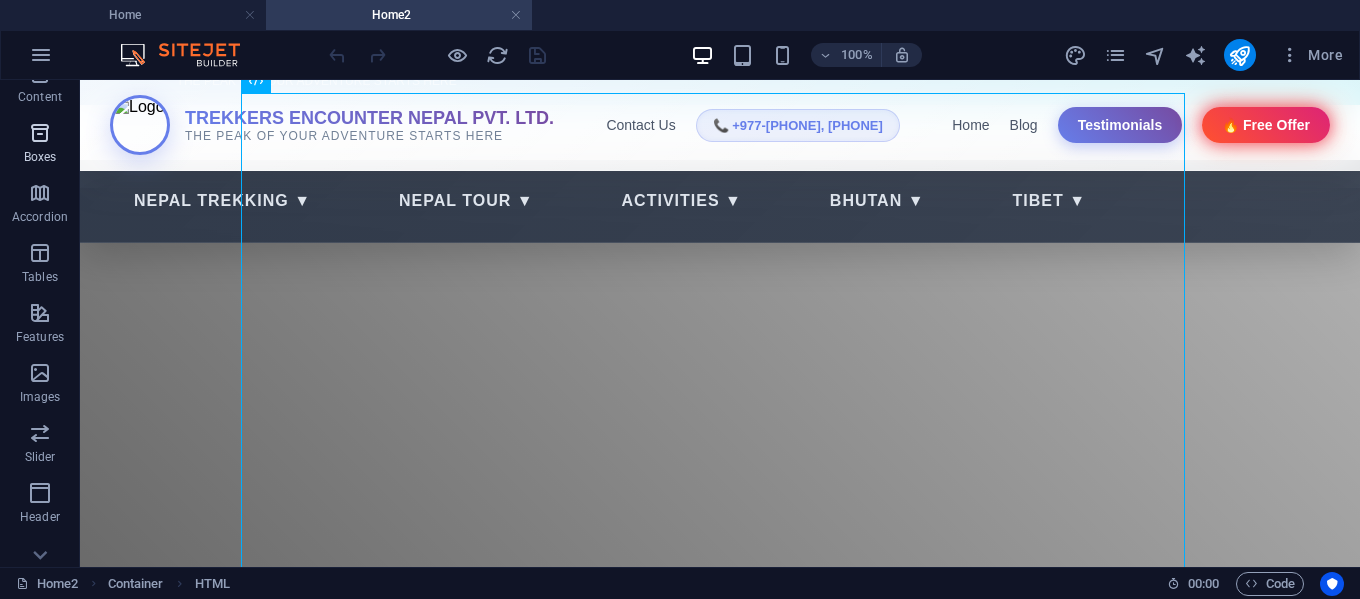 scroll, scrollTop: 233, scrollLeft: 0, axis: vertical 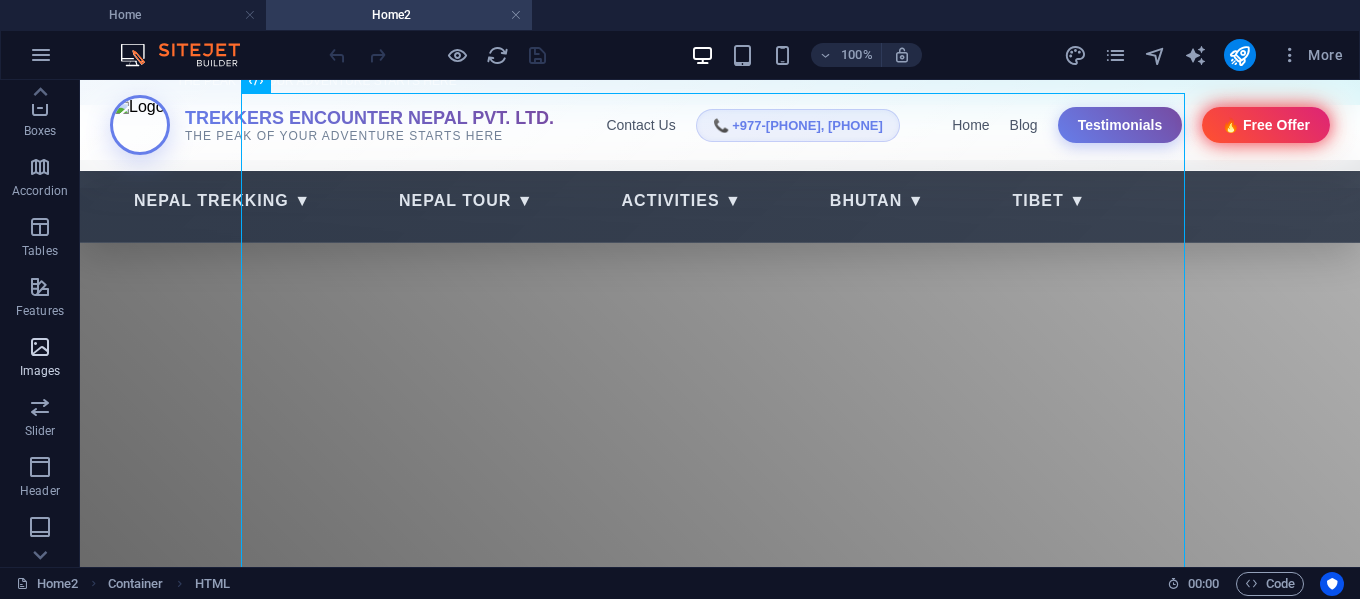 click at bounding box center [40, 347] 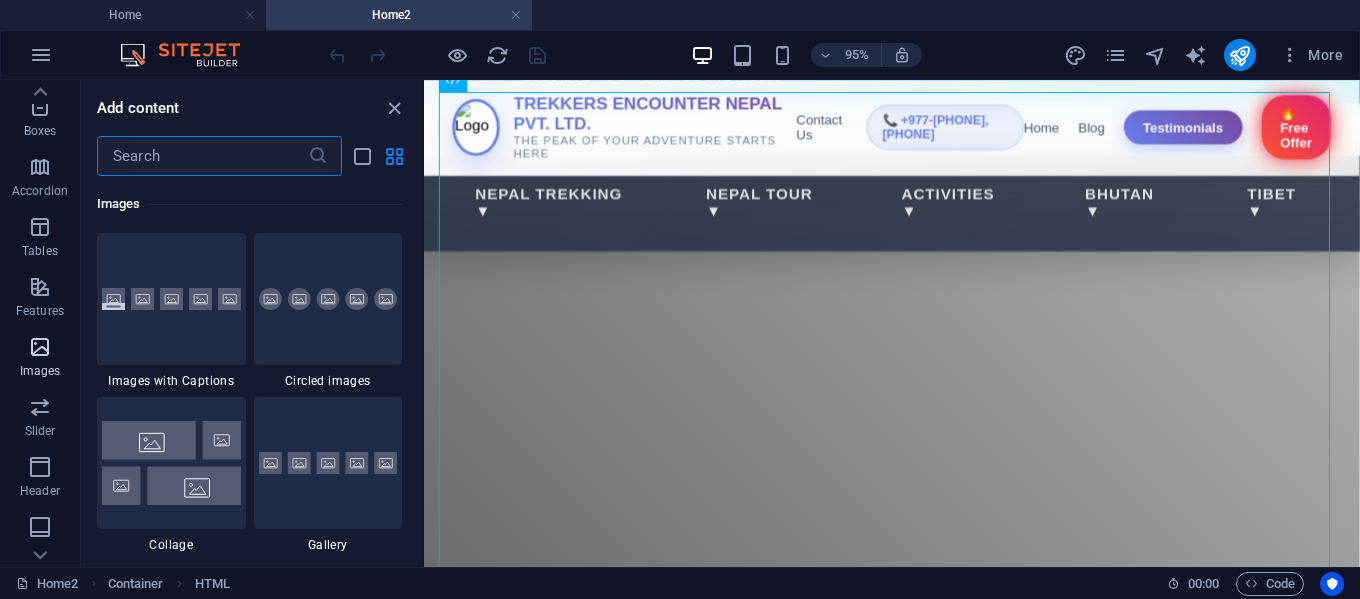 scroll, scrollTop: 10140, scrollLeft: 0, axis: vertical 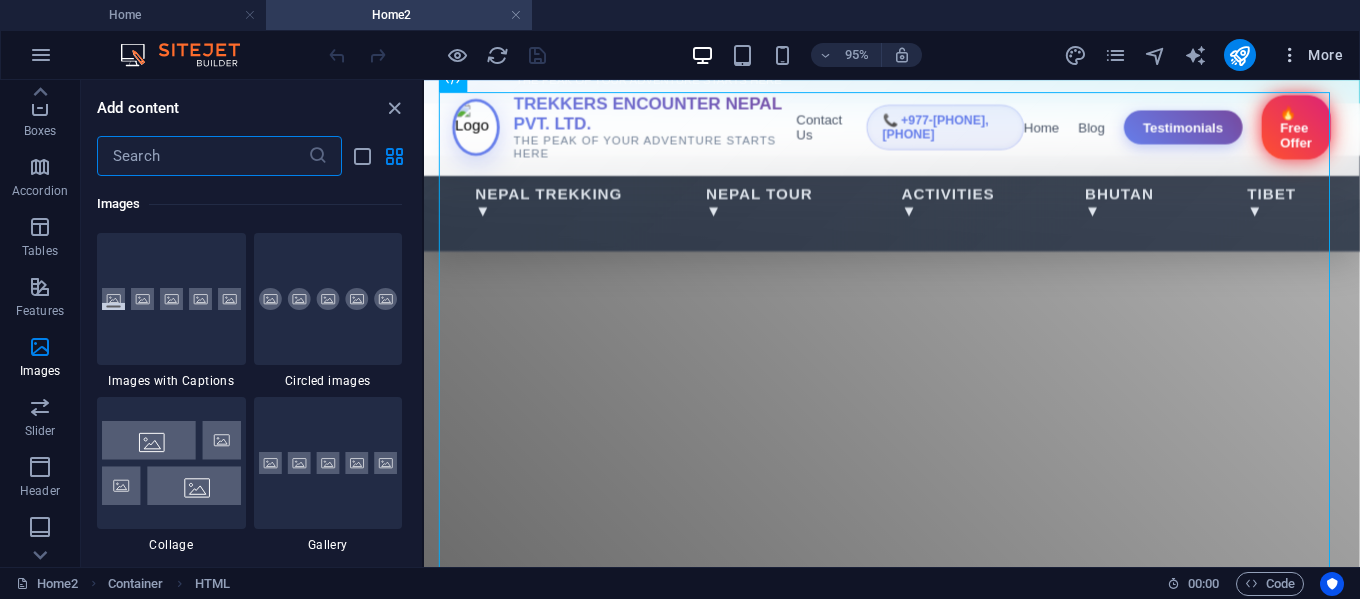 click on "More" at bounding box center (1311, 55) 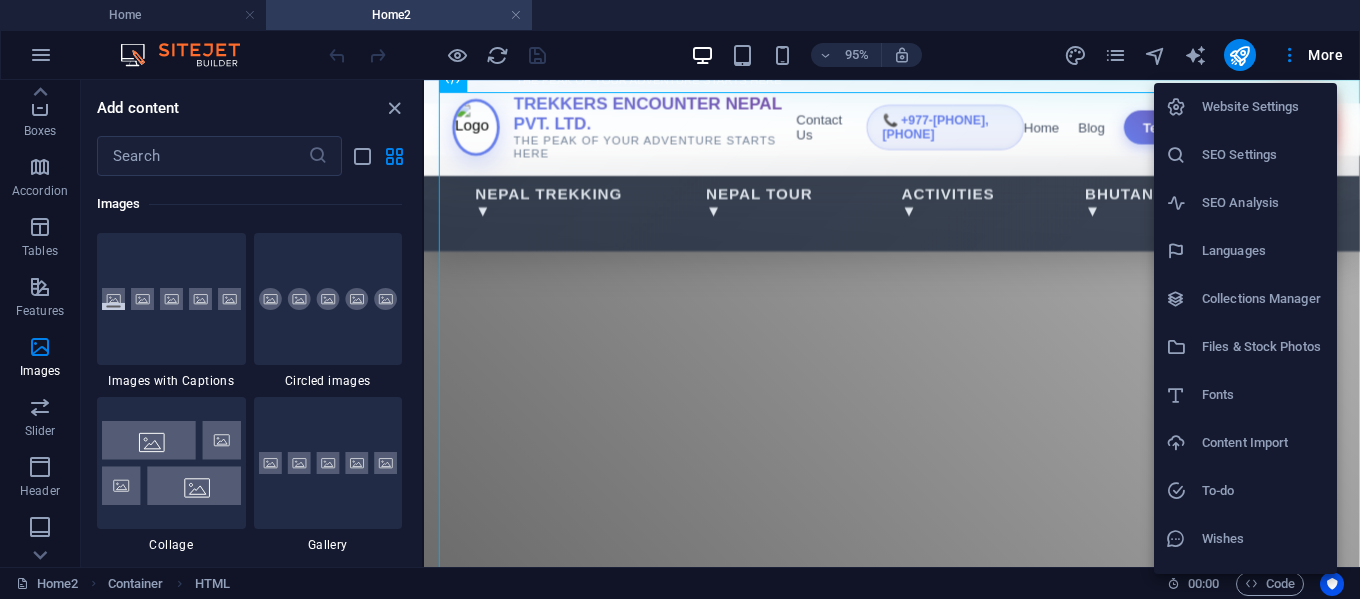 click on "Files & Stock Photos" at bounding box center (1263, 347) 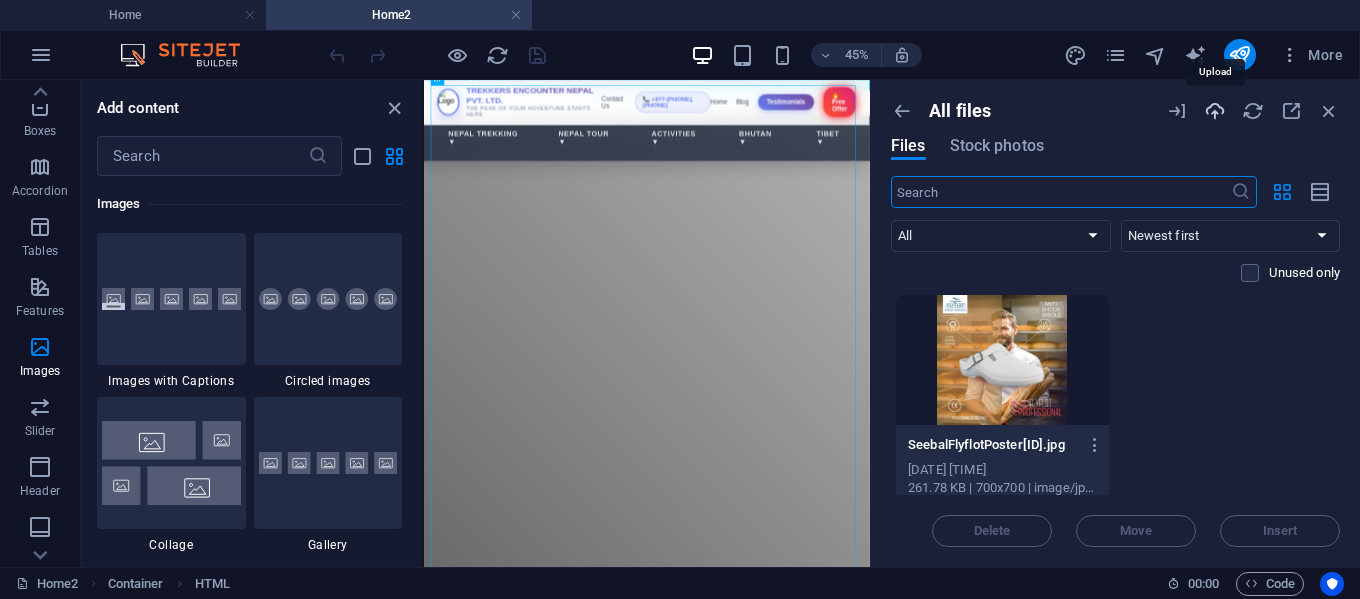click at bounding box center [1215, 111] 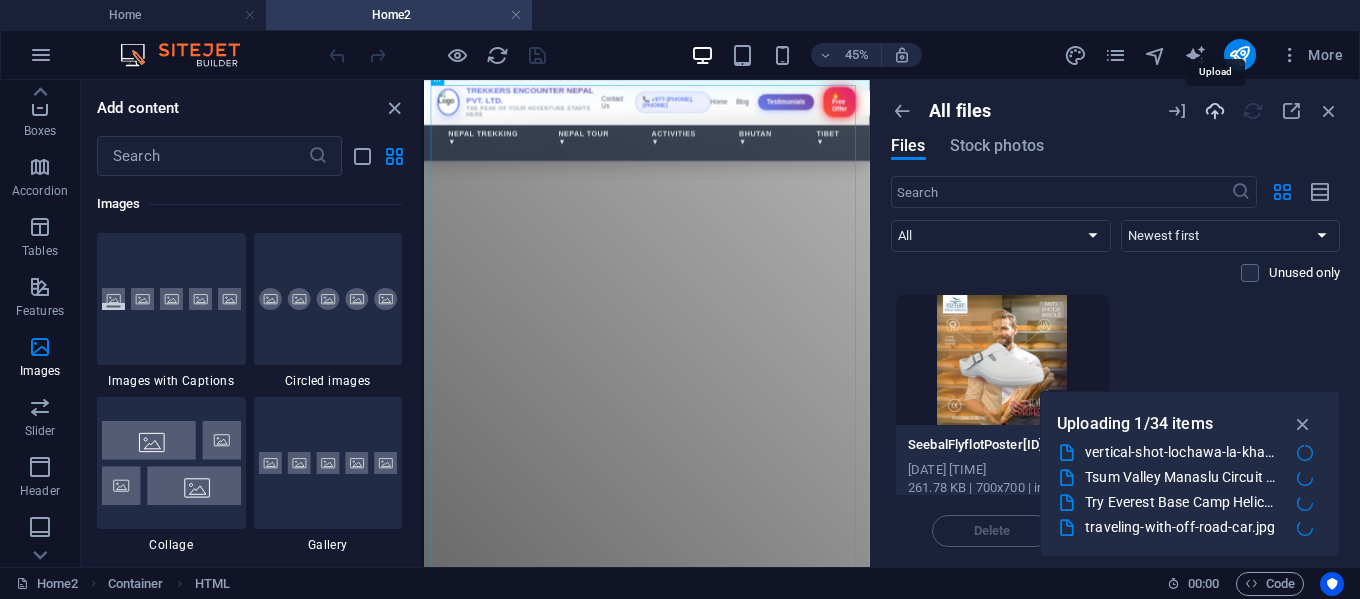 click at bounding box center [1215, 111] 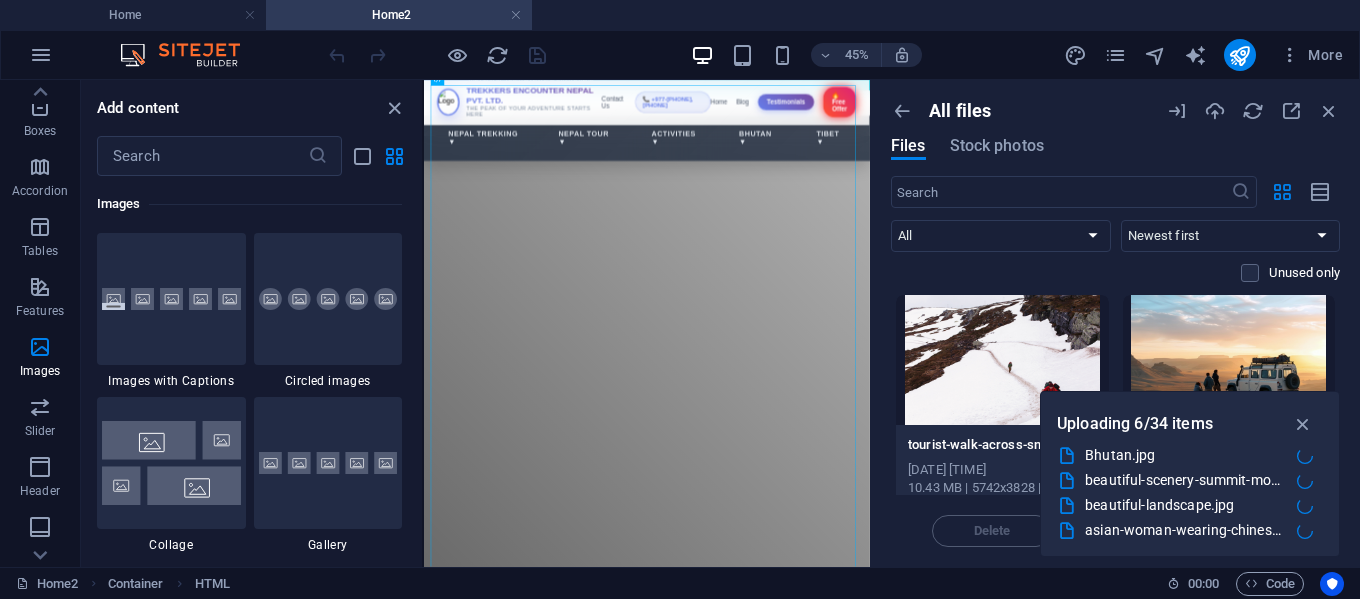 scroll, scrollTop: 750, scrollLeft: 0, axis: vertical 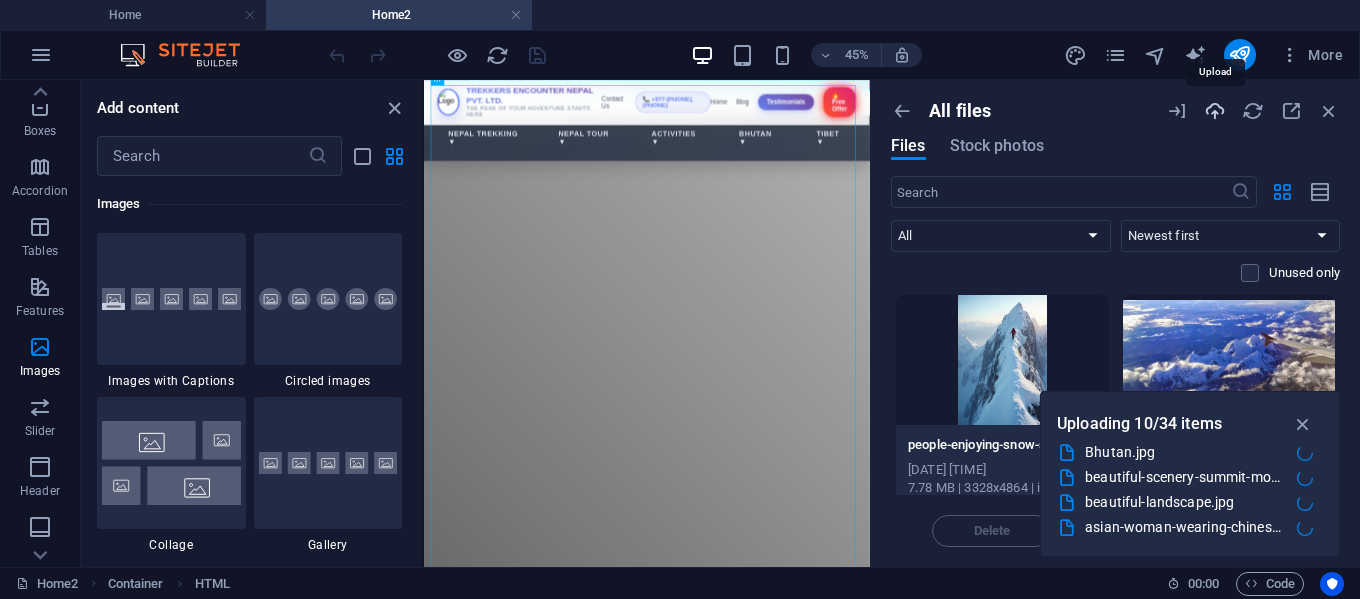 click at bounding box center [1215, 111] 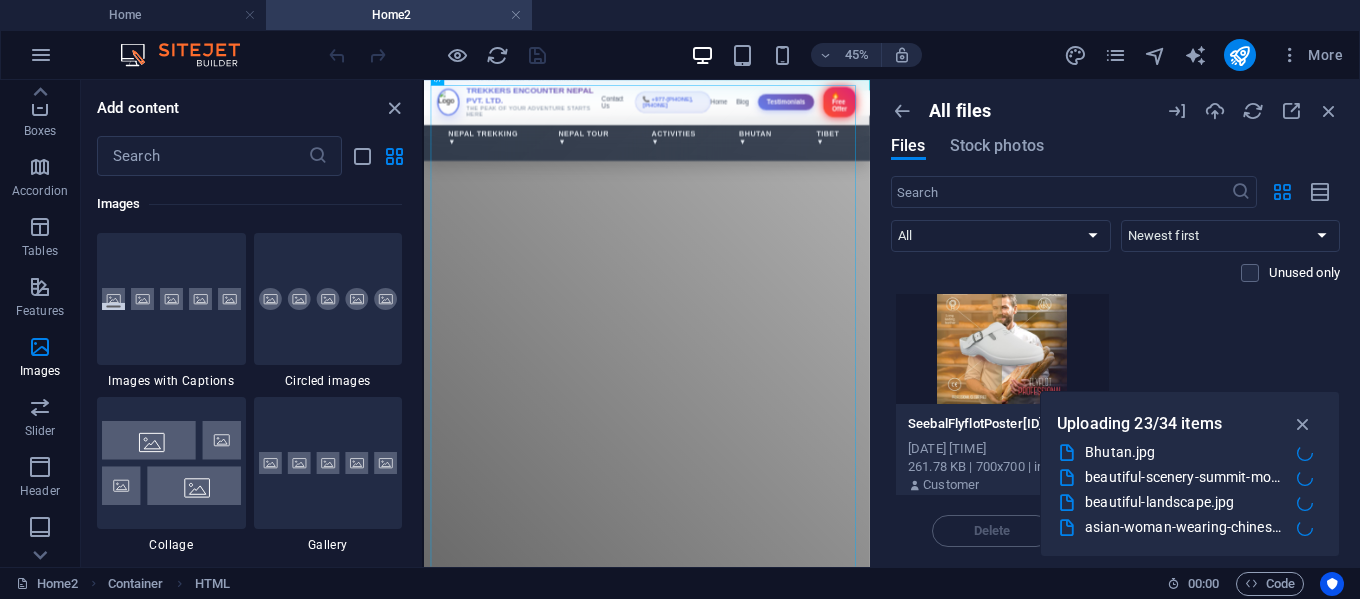 scroll, scrollTop: 2811, scrollLeft: 0, axis: vertical 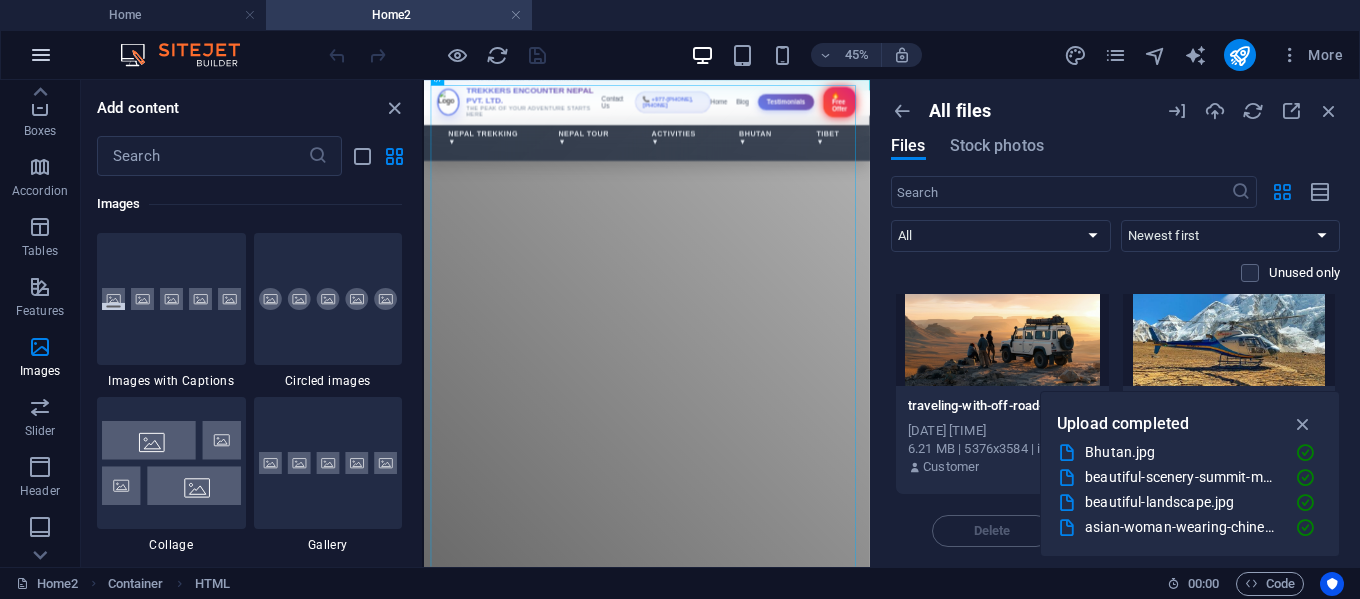 click at bounding box center [41, 55] 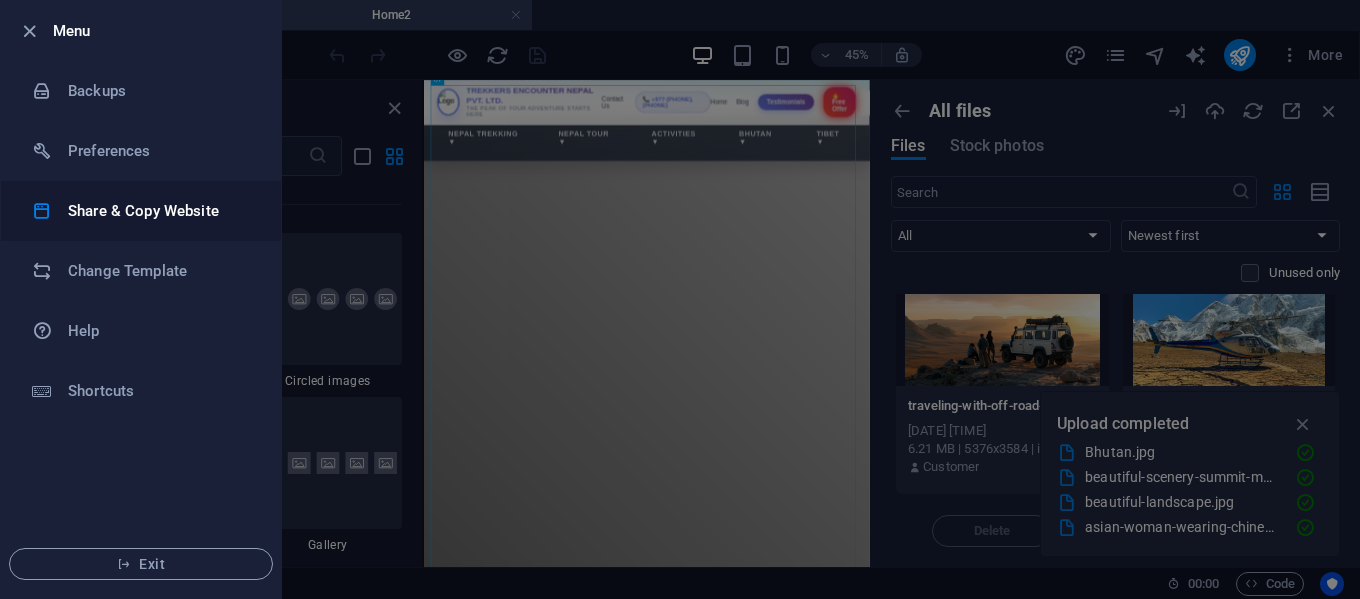 click on "Share & Copy Website" at bounding box center (160, 211) 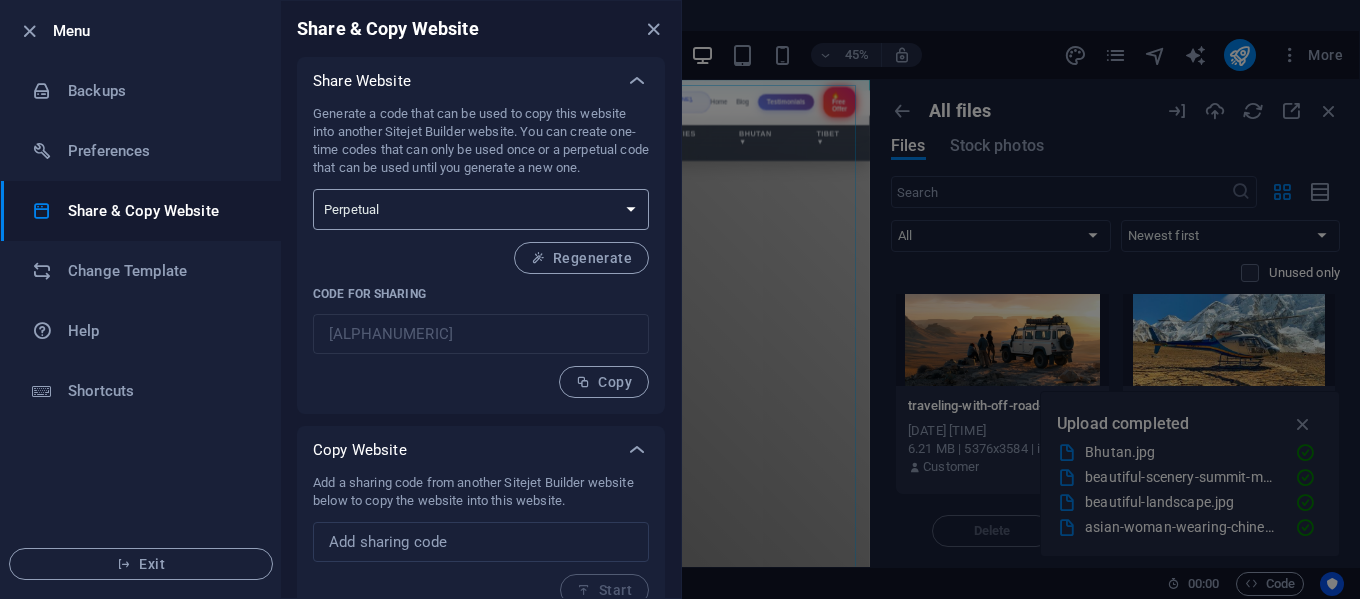click on "One-time Perpetual" at bounding box center [481, 209] 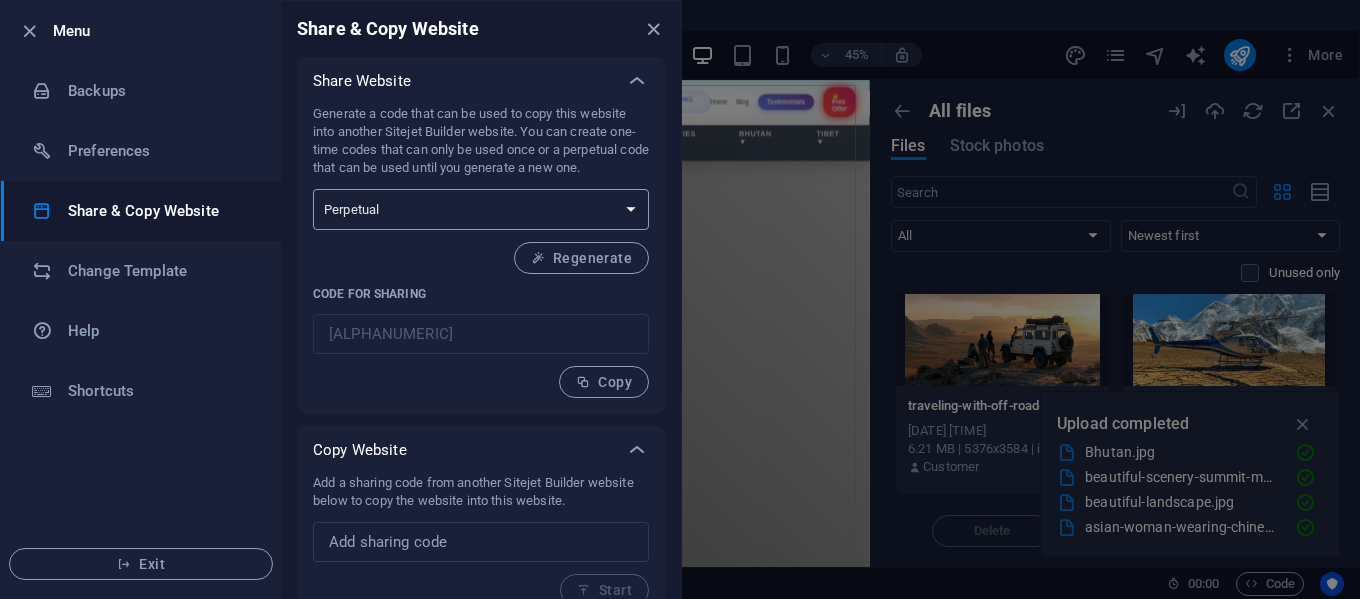 select on "onetime" 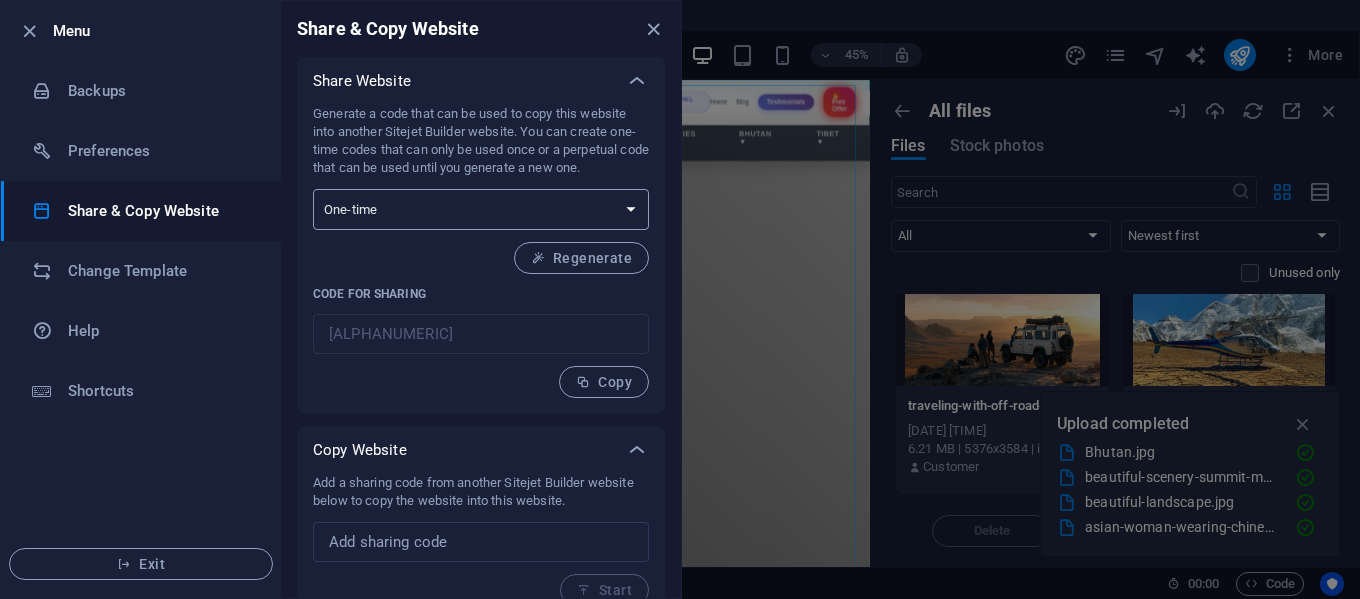 click on "One-time Perpetual" at bounding box center (481, 209) 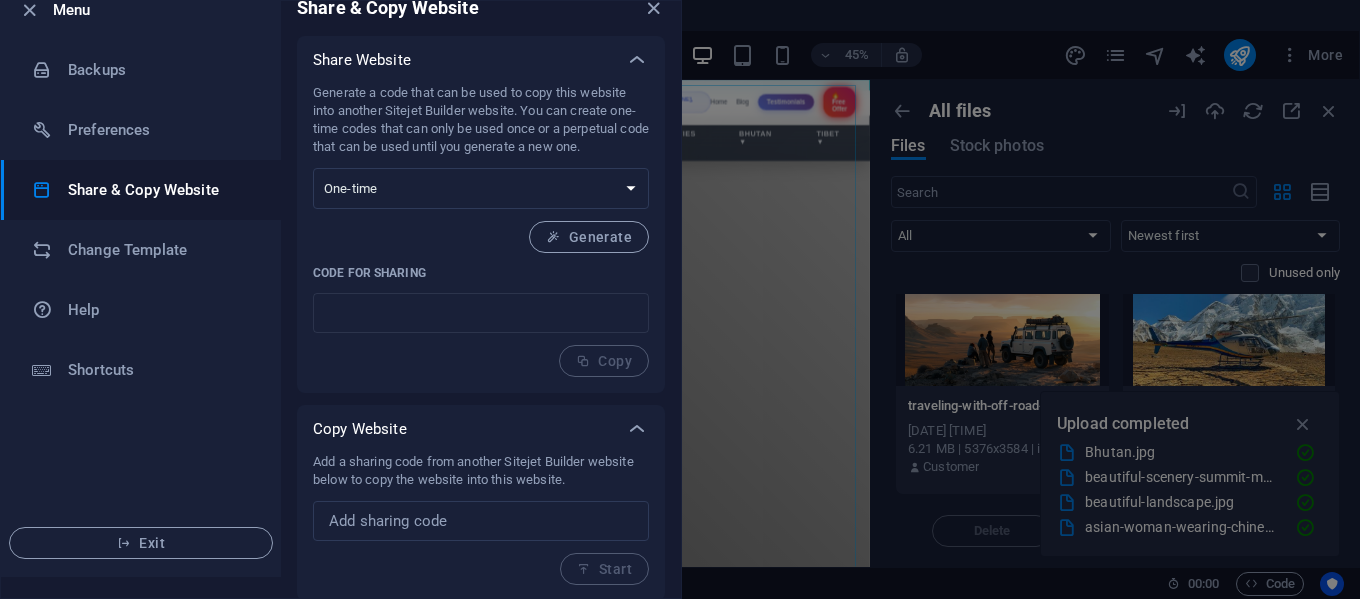 scroll, scrollTop: 24, scrollLeft: 0, axis: vertical 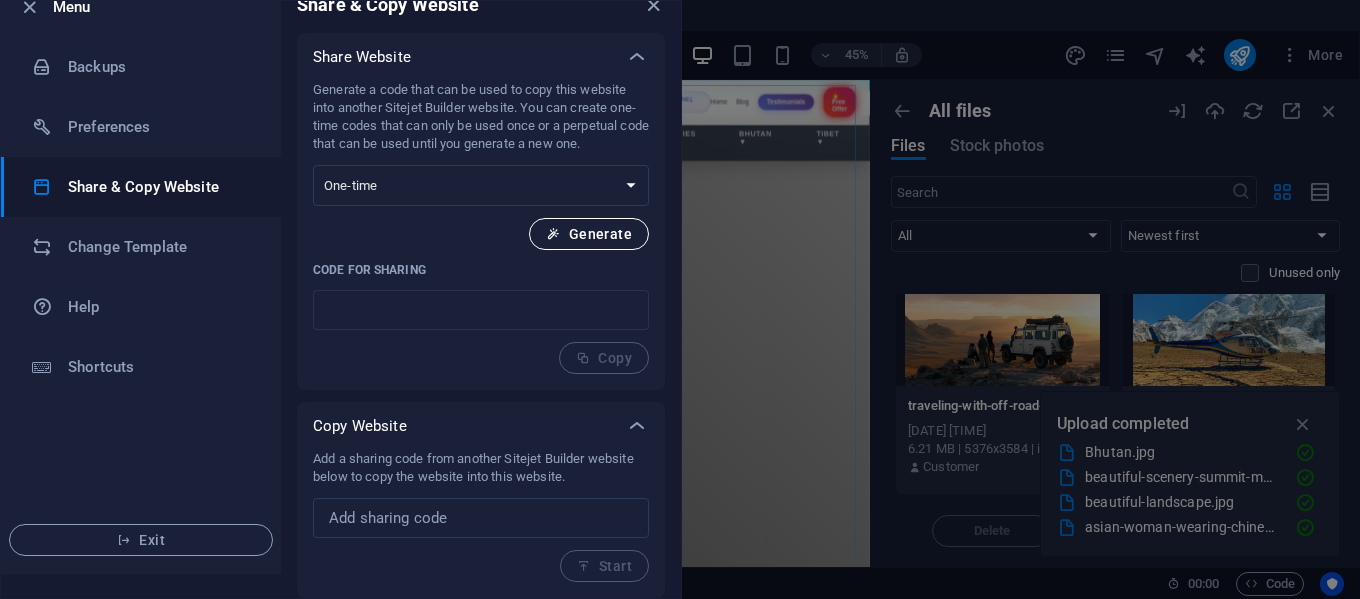 click on "Generate" at bounding box center (589, 234) 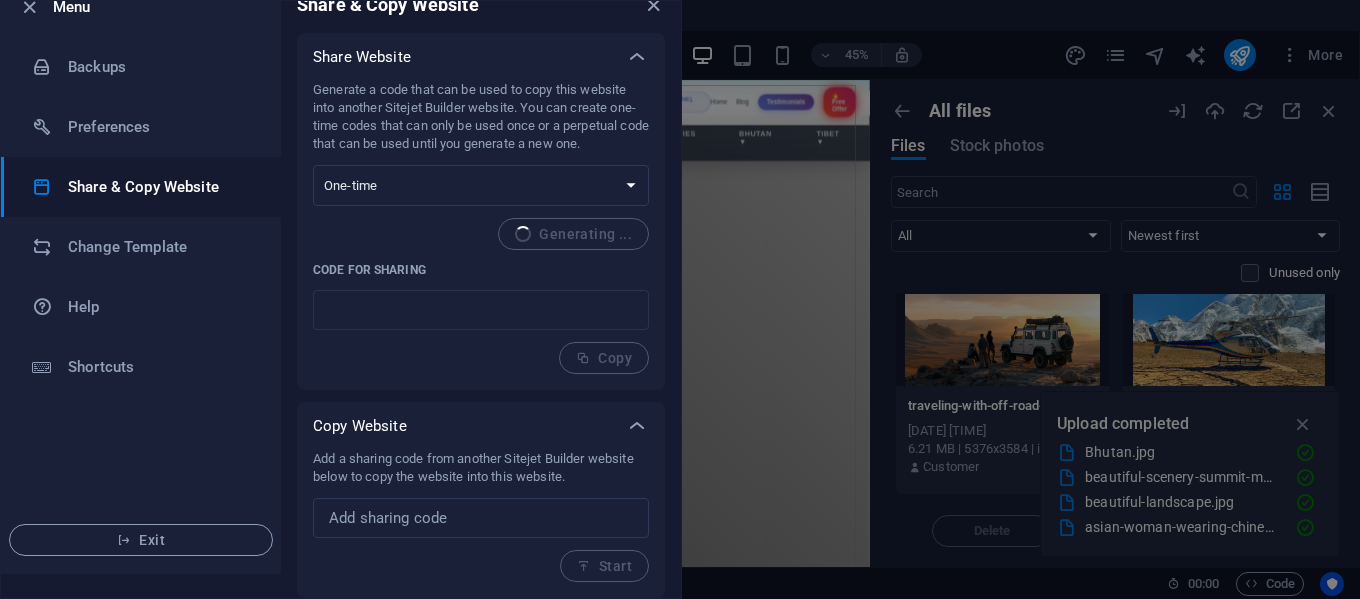 type on "39ba20b7-2021943" 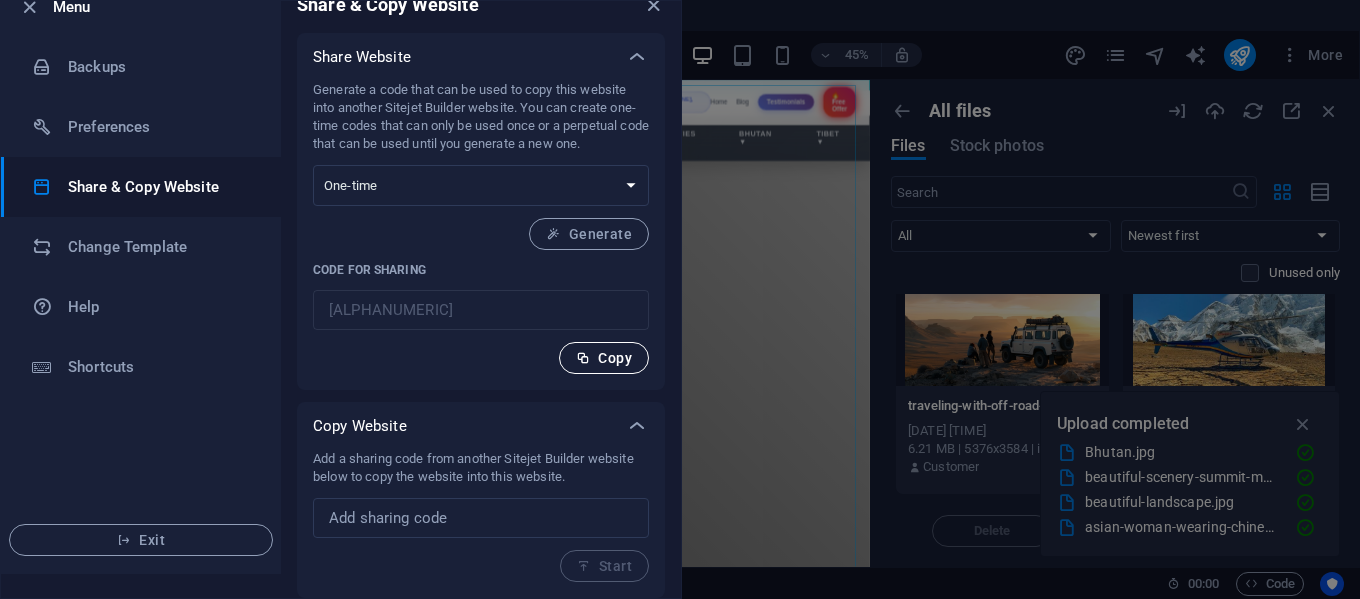 click on "Copy" at bounding box center (604, 358) 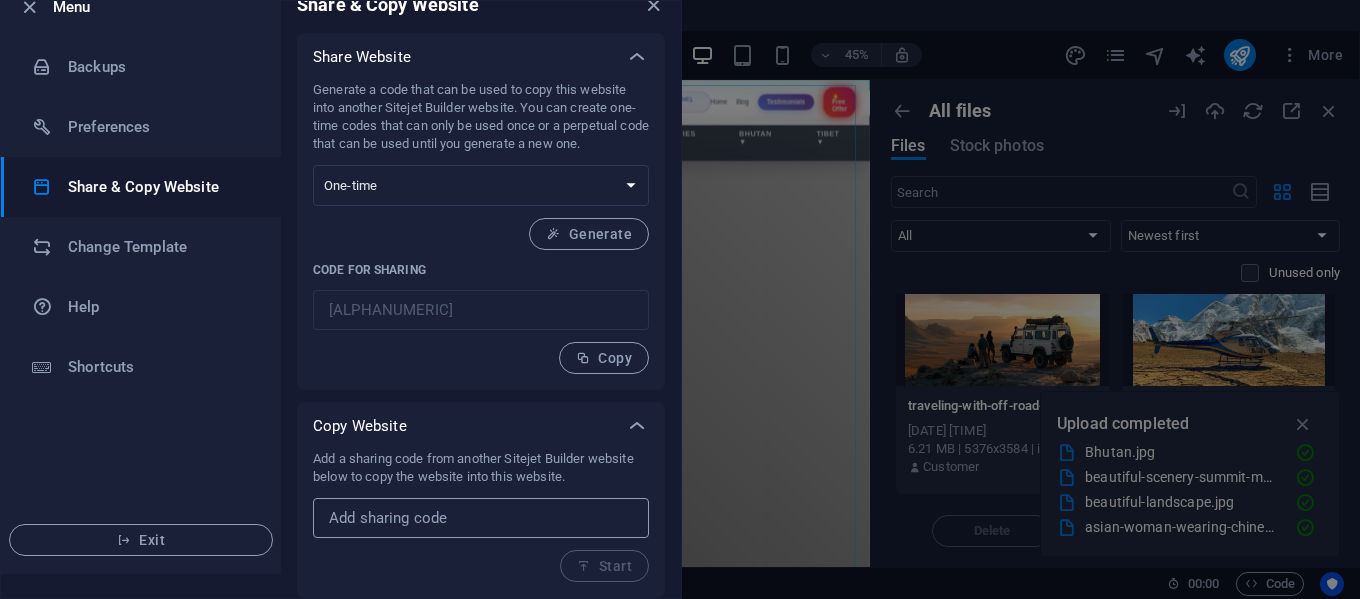 click at bounding box center [481, 518] 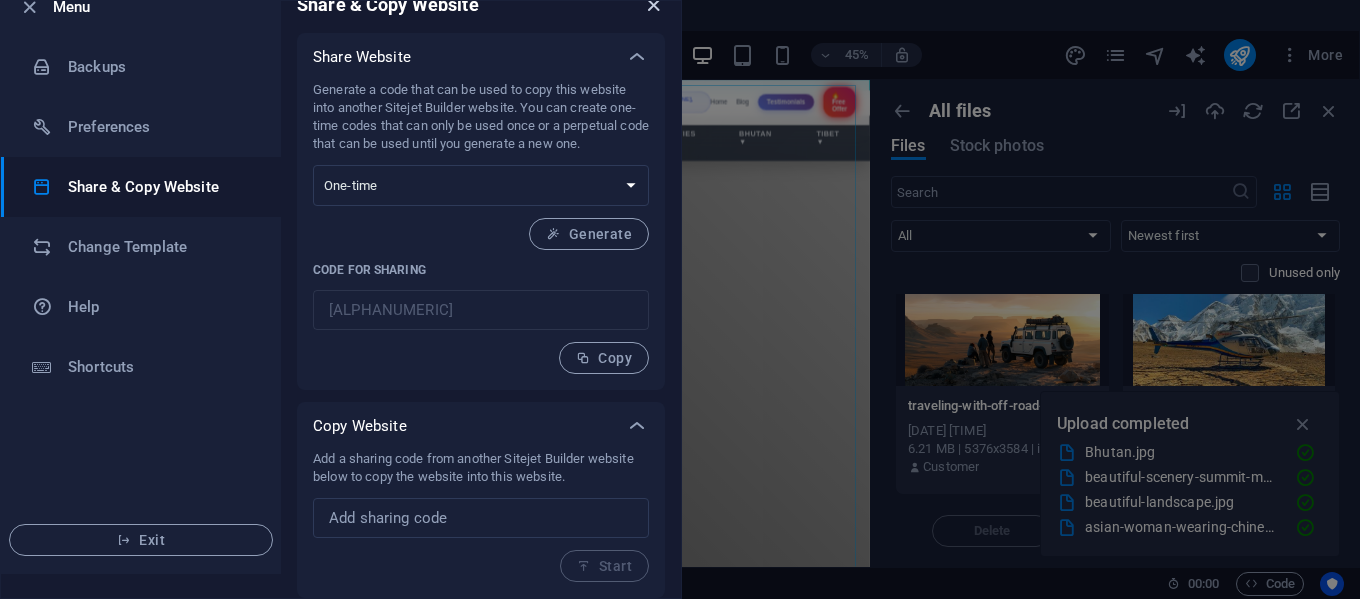 click at bounding box center (653, 5) 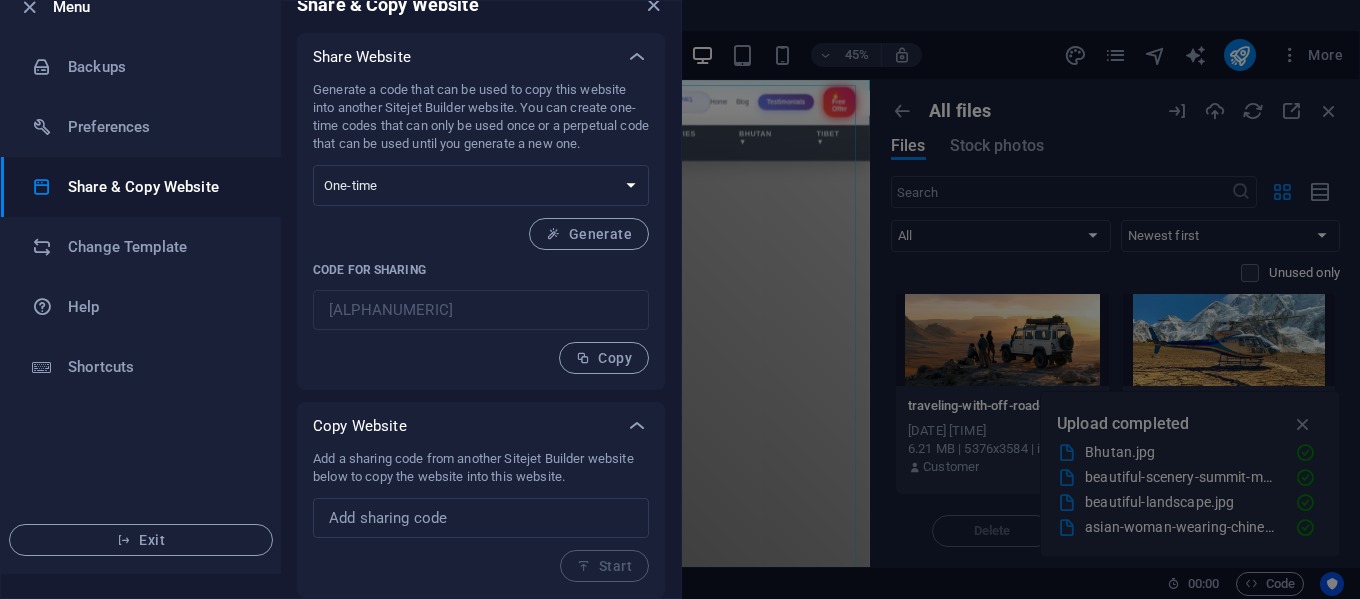 scroll, scrollTop: 0, scrollLeft: 0, axis: both 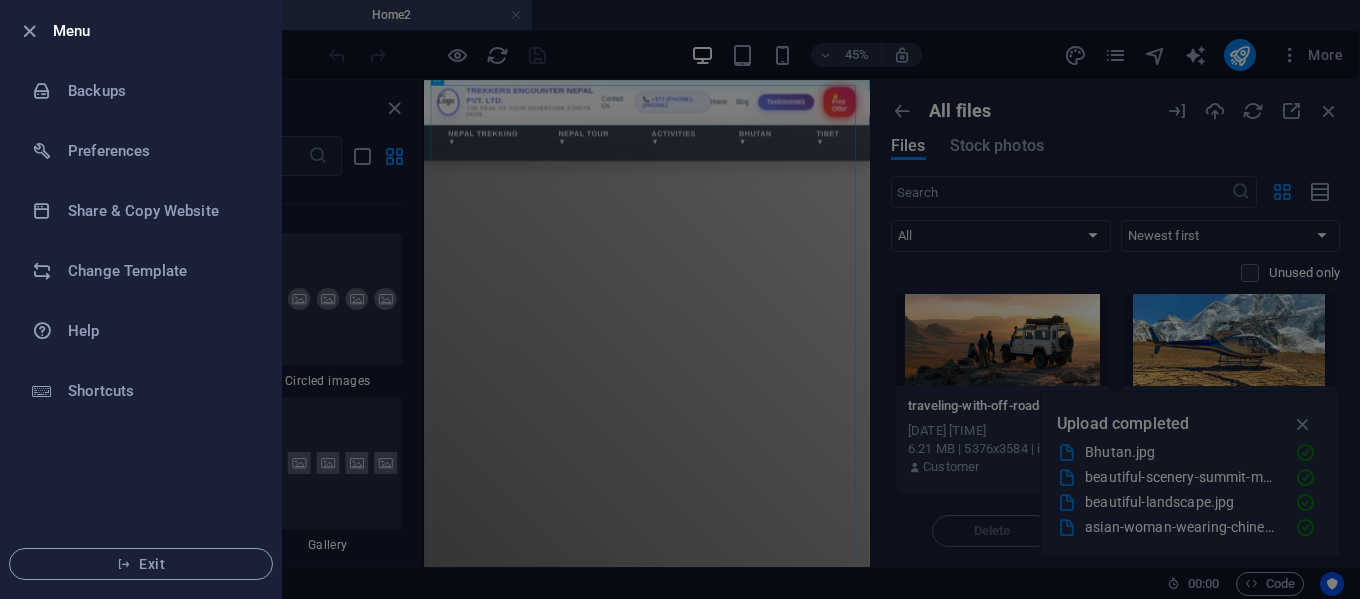 click at bounding box center [680, 299] 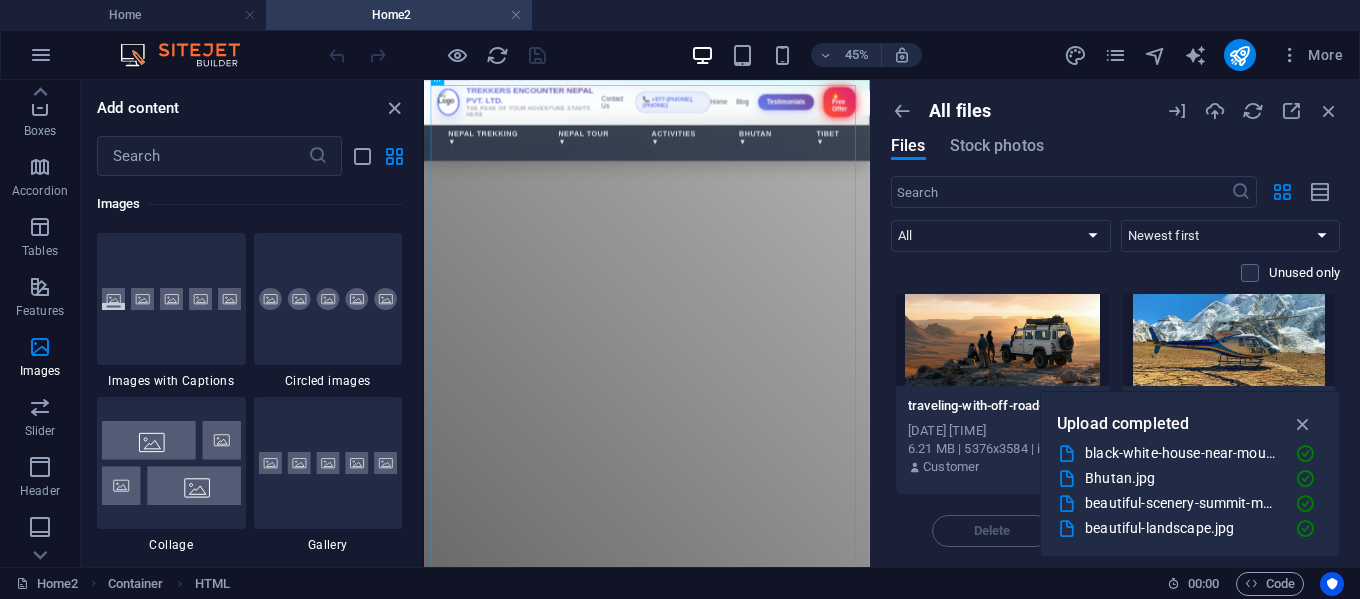scroll, scrollTop: 750, scrollLeft: 0, axis: vertical 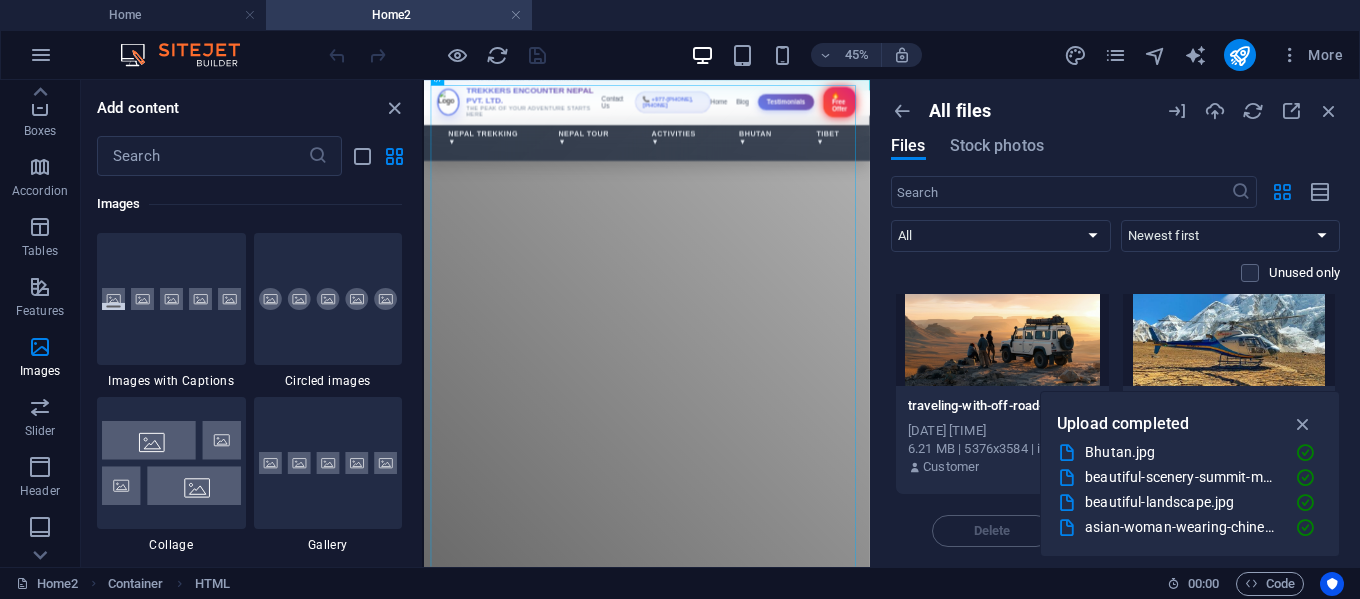 click on "Customer" at bounding box center [1002, 467] 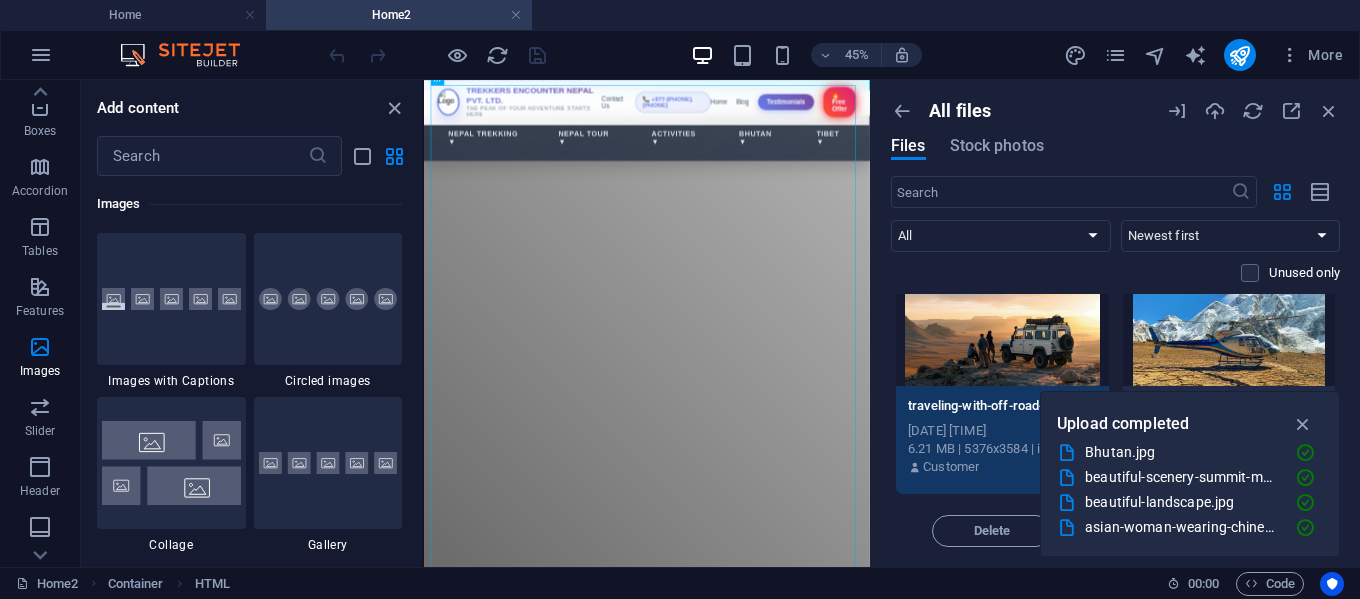 click on "Delete Move Insert" at bounding box center [1115, 521] 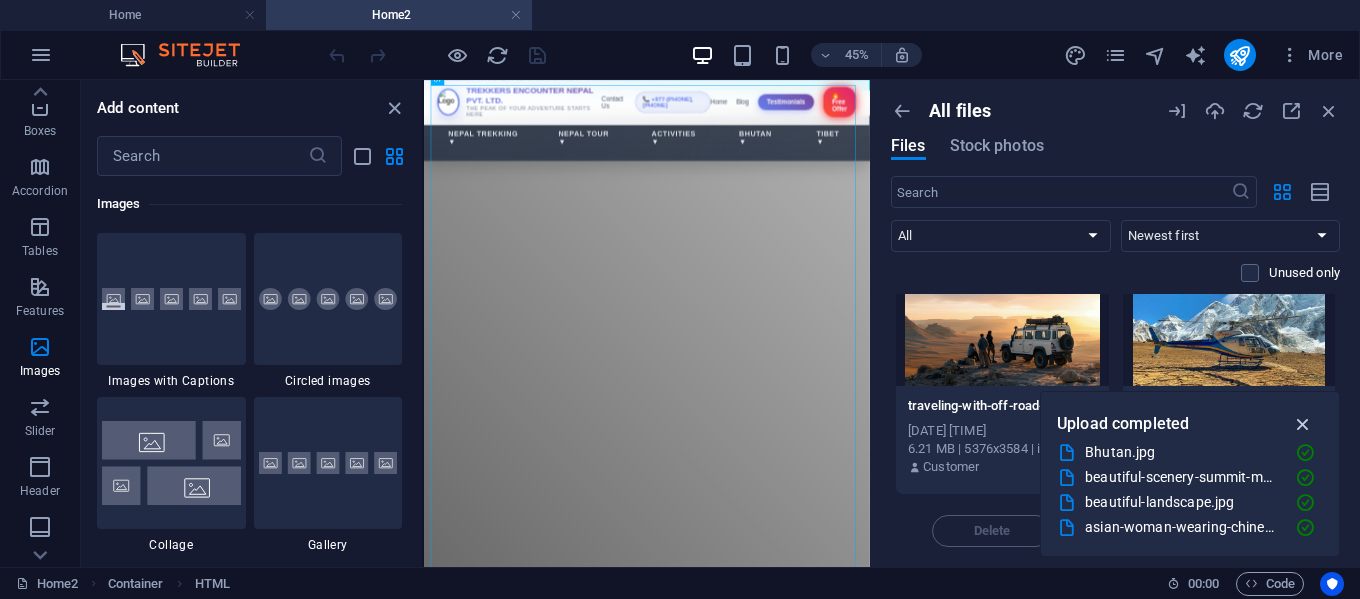 click at bounding box center [1303, 424] 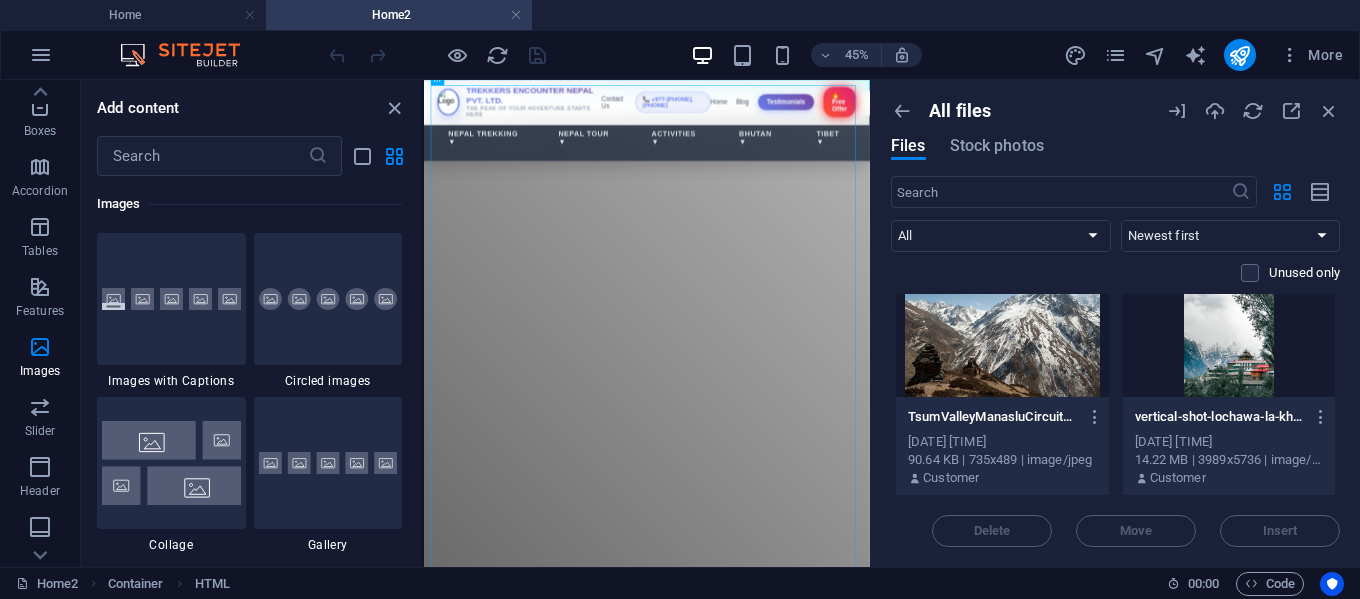 scroll, scrollTop: 4086, scrollLeft: 0, axis: vertical 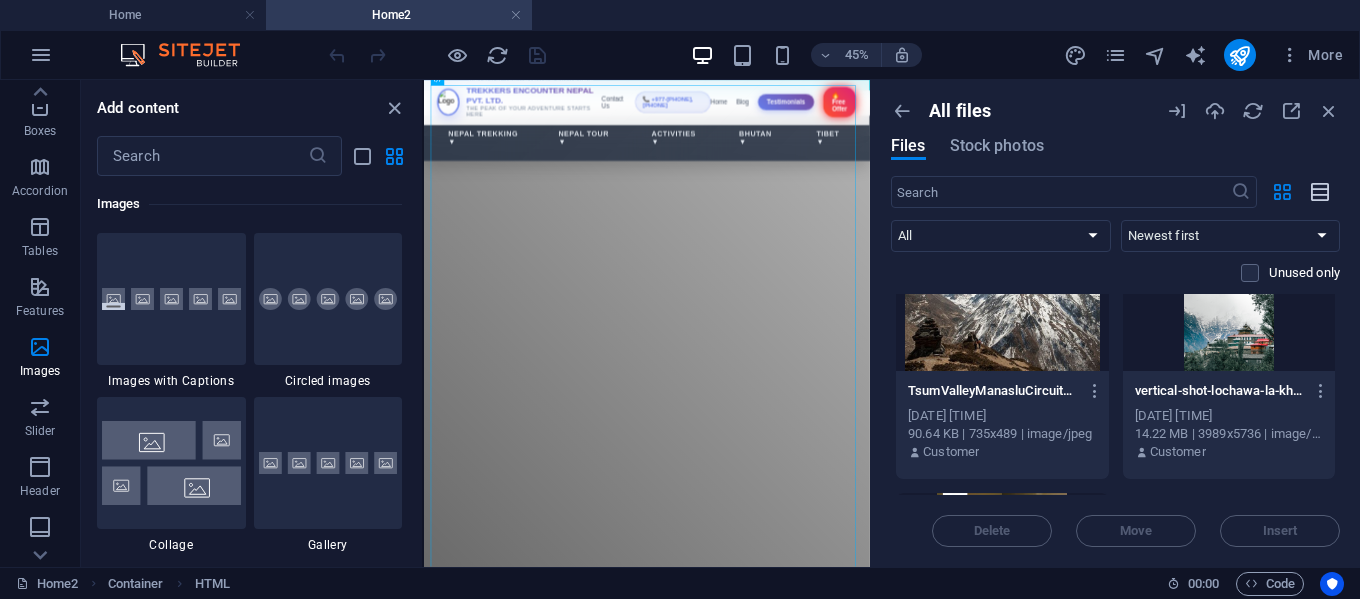 click at bounding box center (1321, 192) 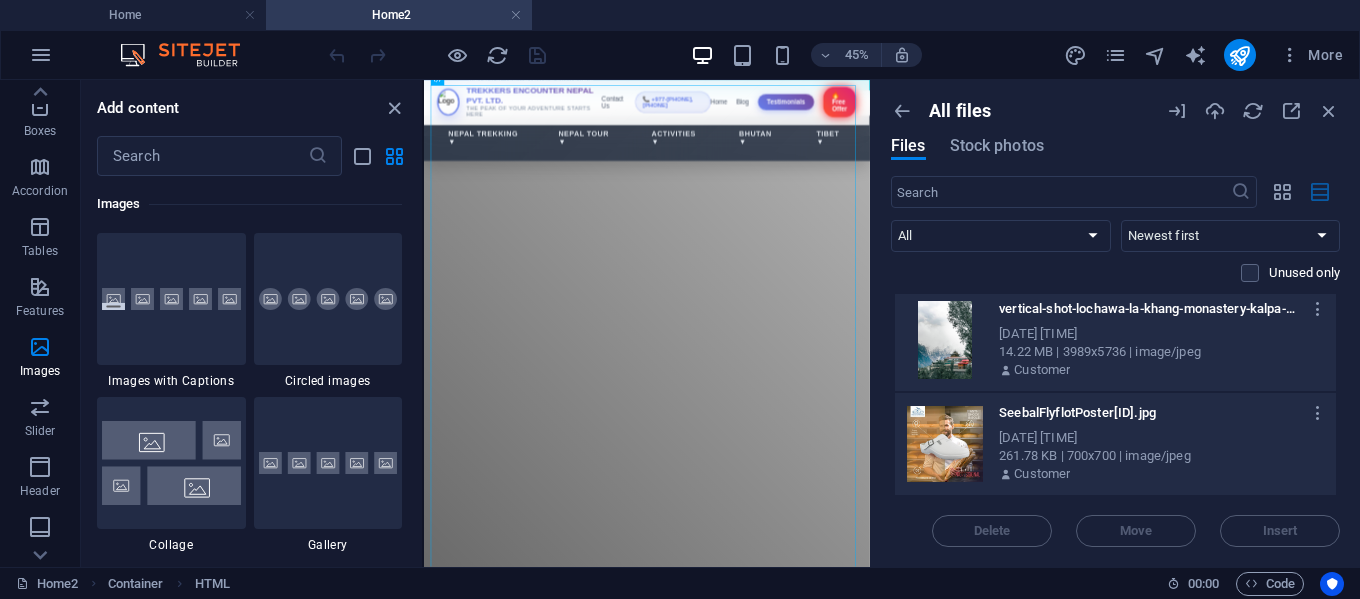 scroll, scrollTop: 3437, scrollLeft: 0, axis: vertical 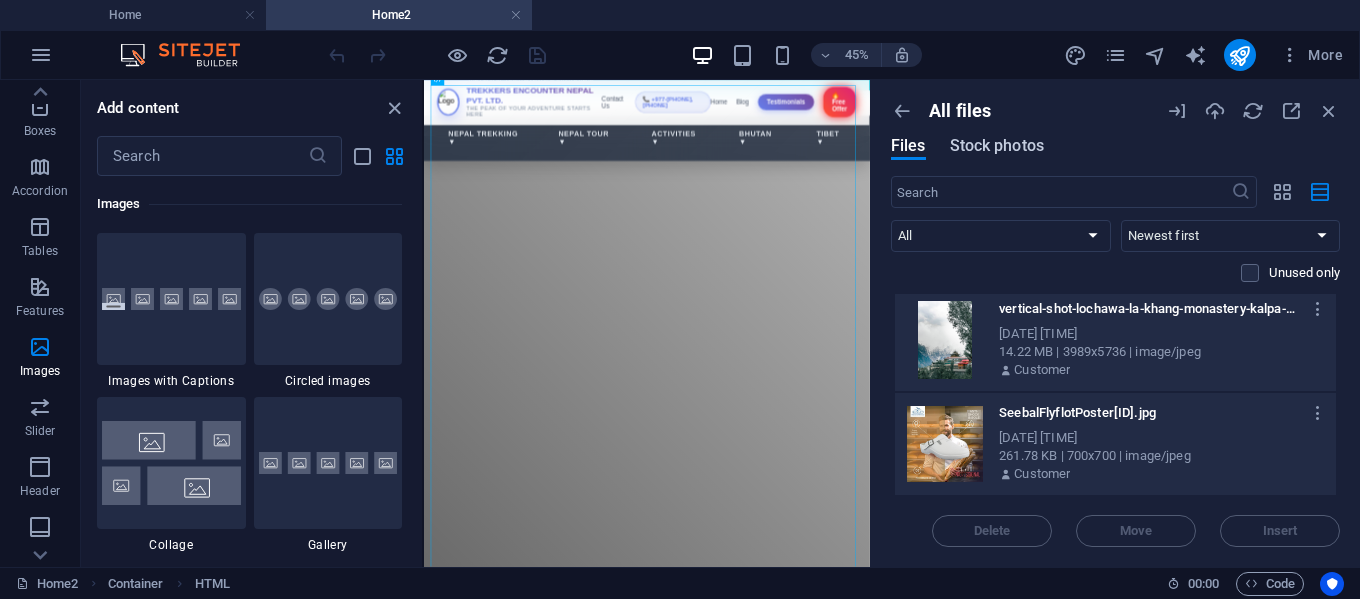click on "Stock photos" at bounding box center [997, 146] 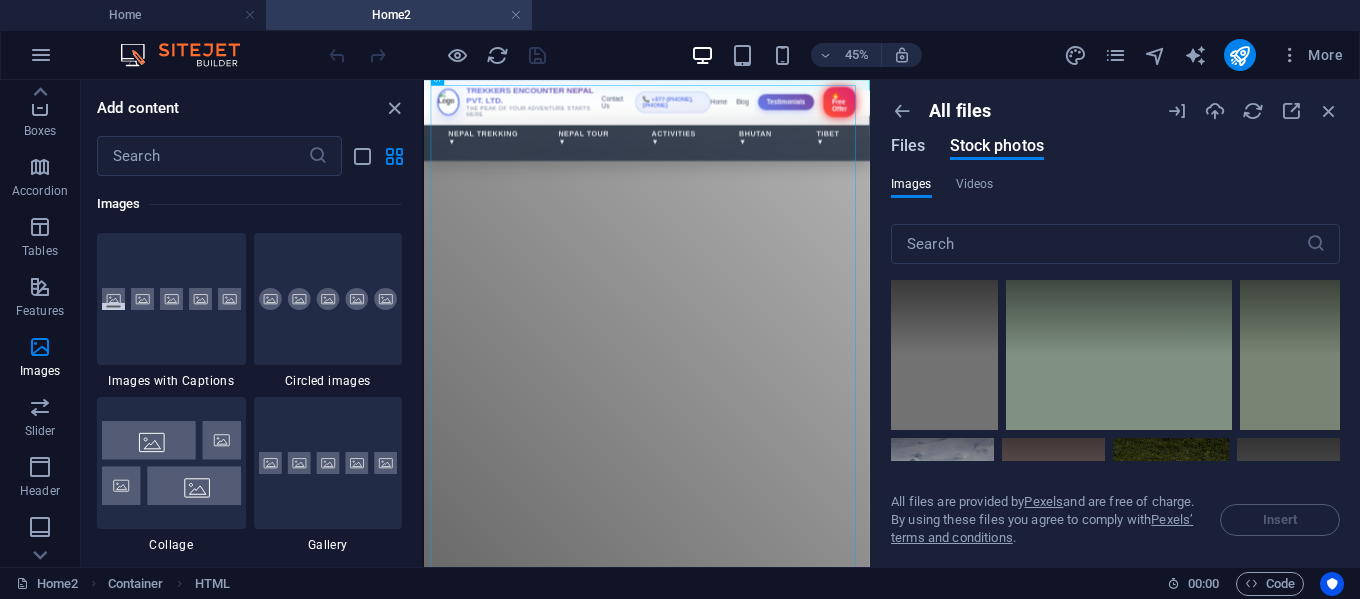 click on "Files" at bounding box center (908, 146) 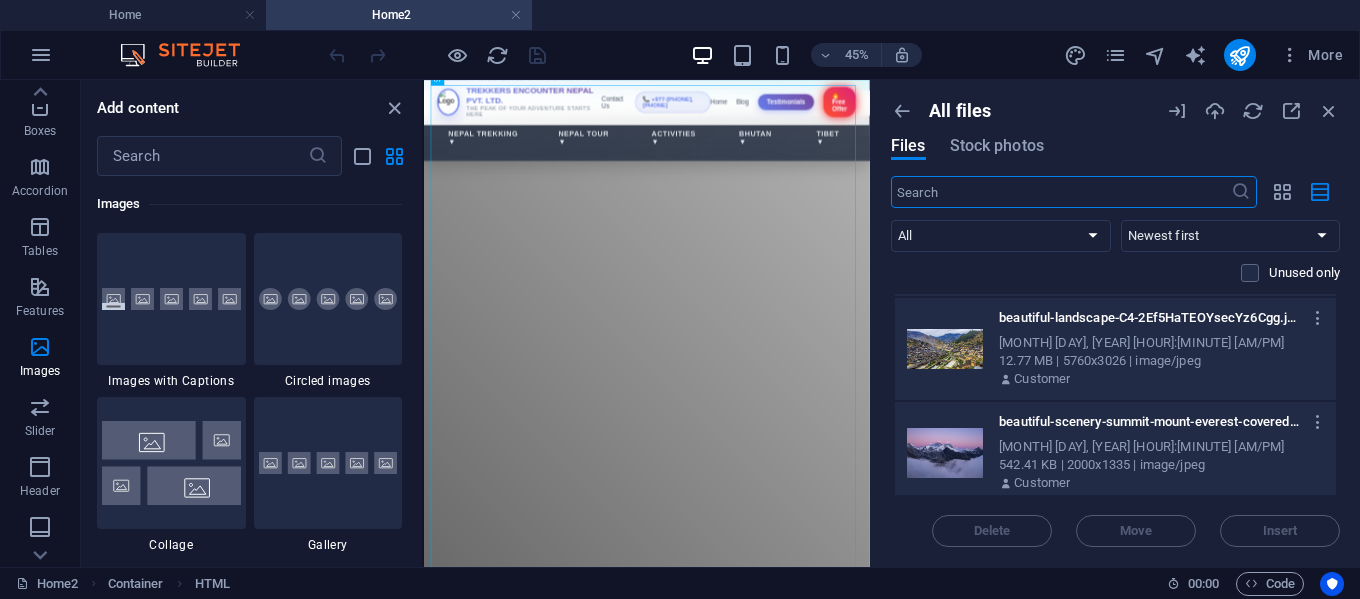 scroll, scrollTop: 133, scrollLeft: 0, axis: vertical 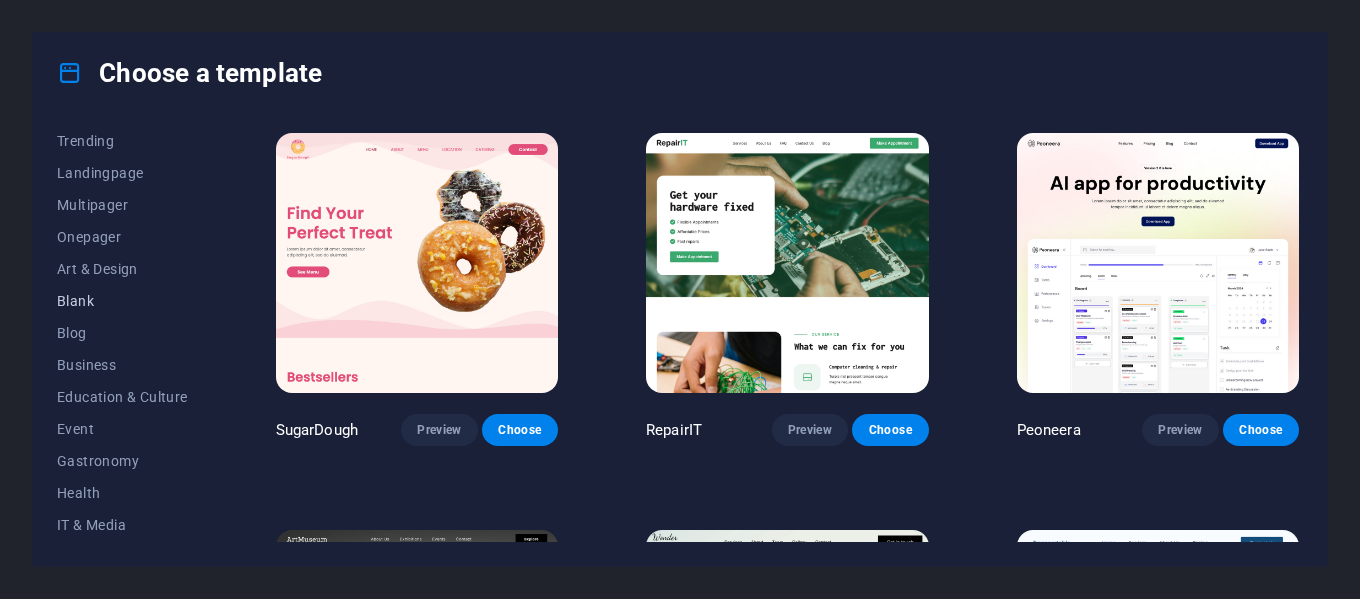 click on "Blank" at bounding box center (122, 301) 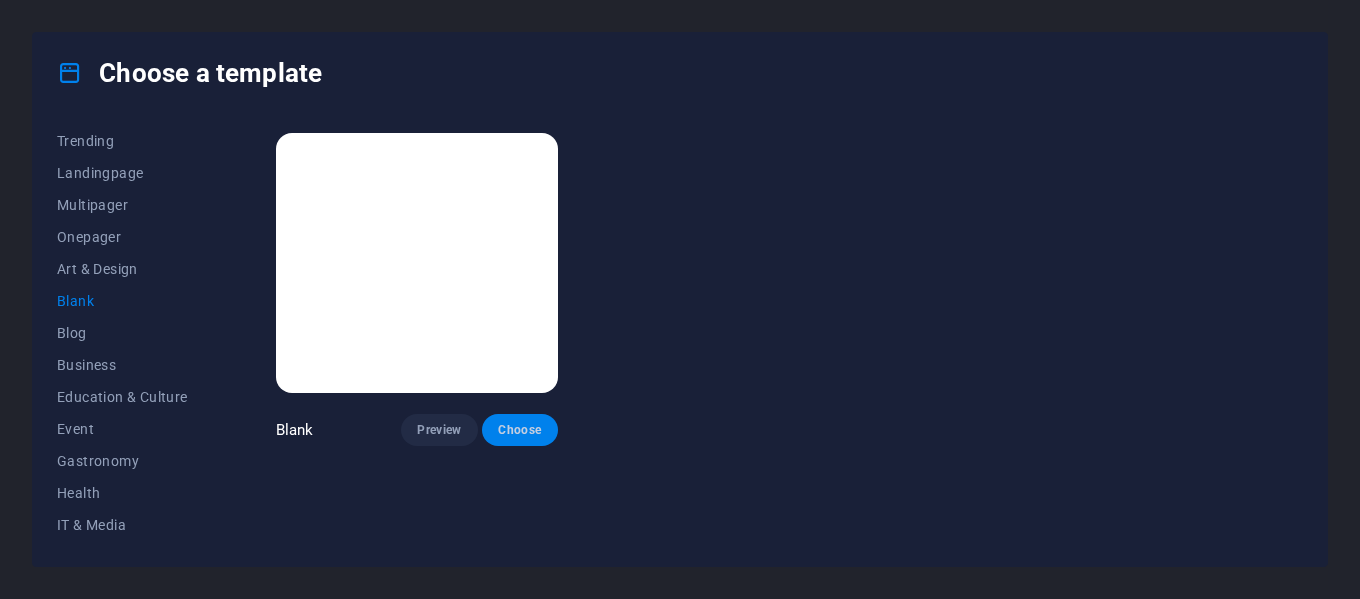 click on "Choose" at bounding box center [520, 430] 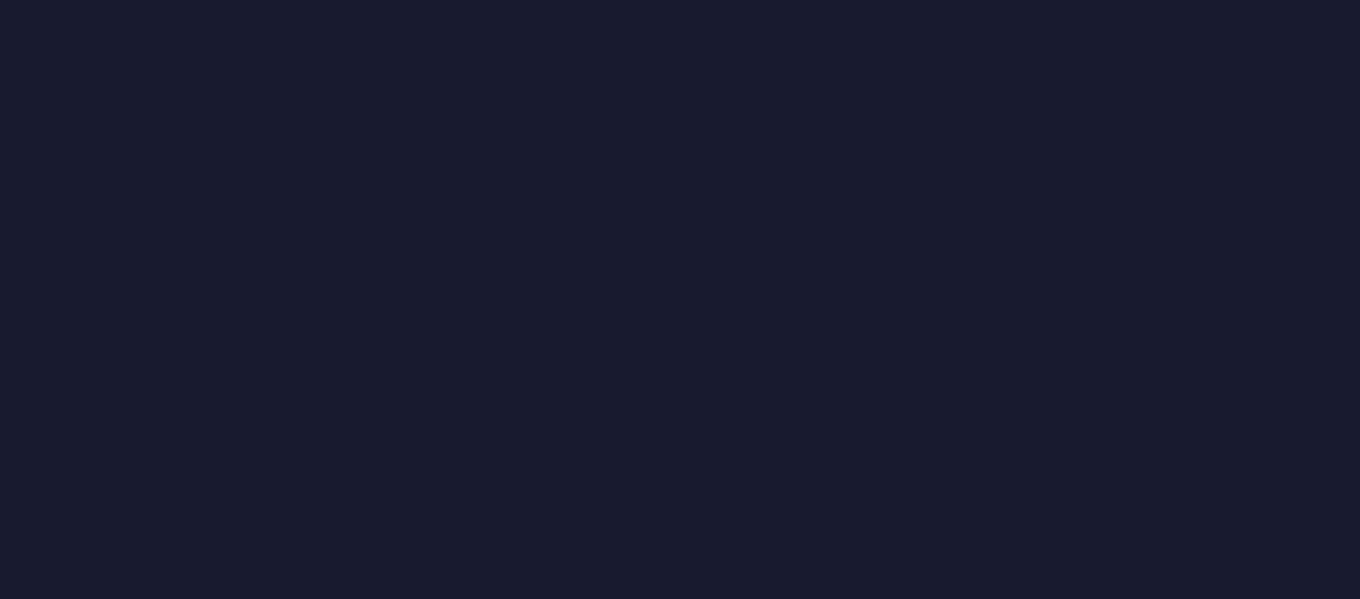scroll, scrollTop: 0, scrollLeft: 0, axis: both 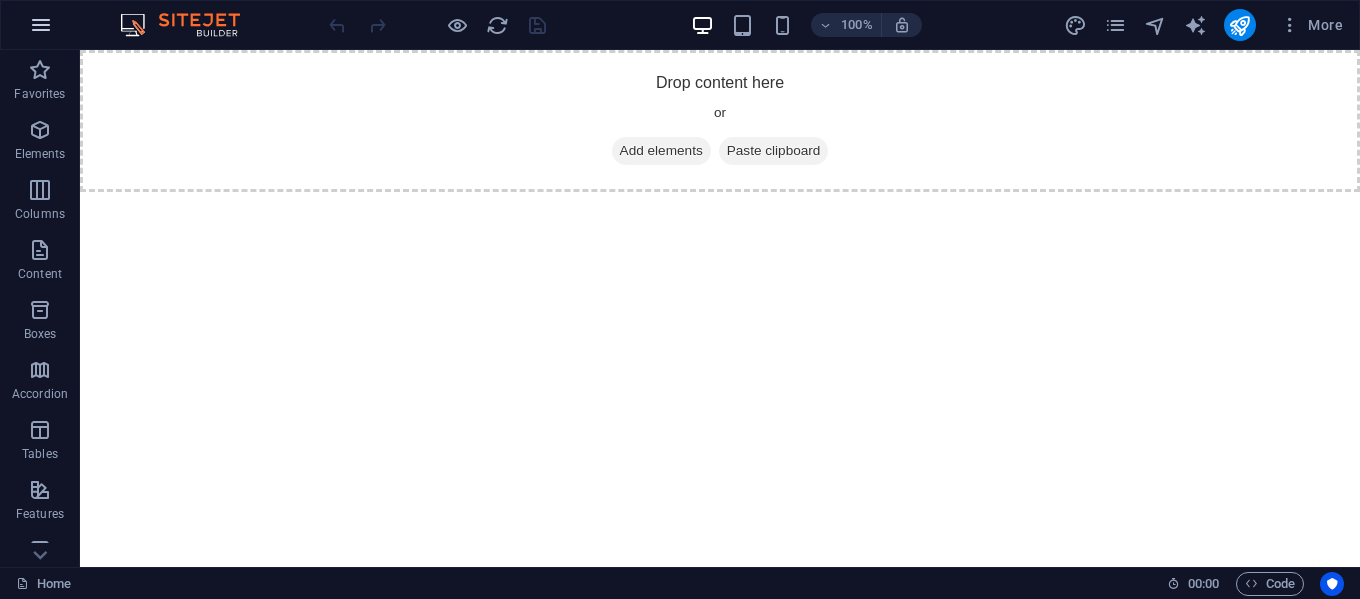 click at bounding box center (41, 25) 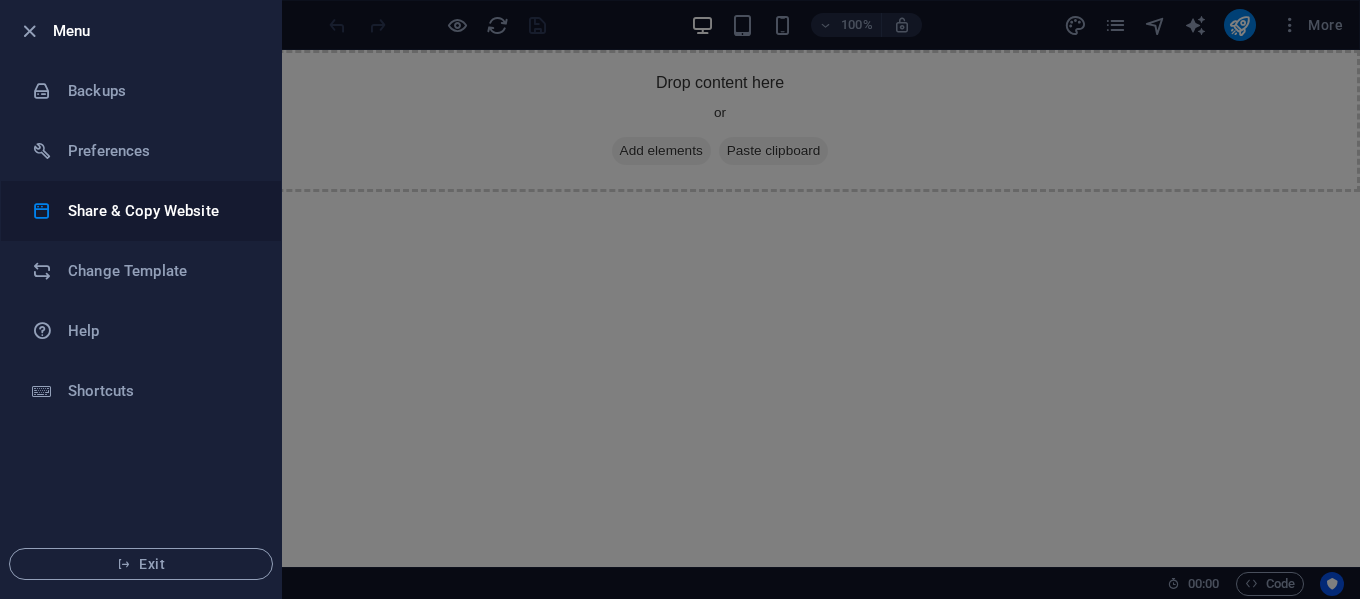 click on "Share & Copy Website" at bounding box center (160, 211) 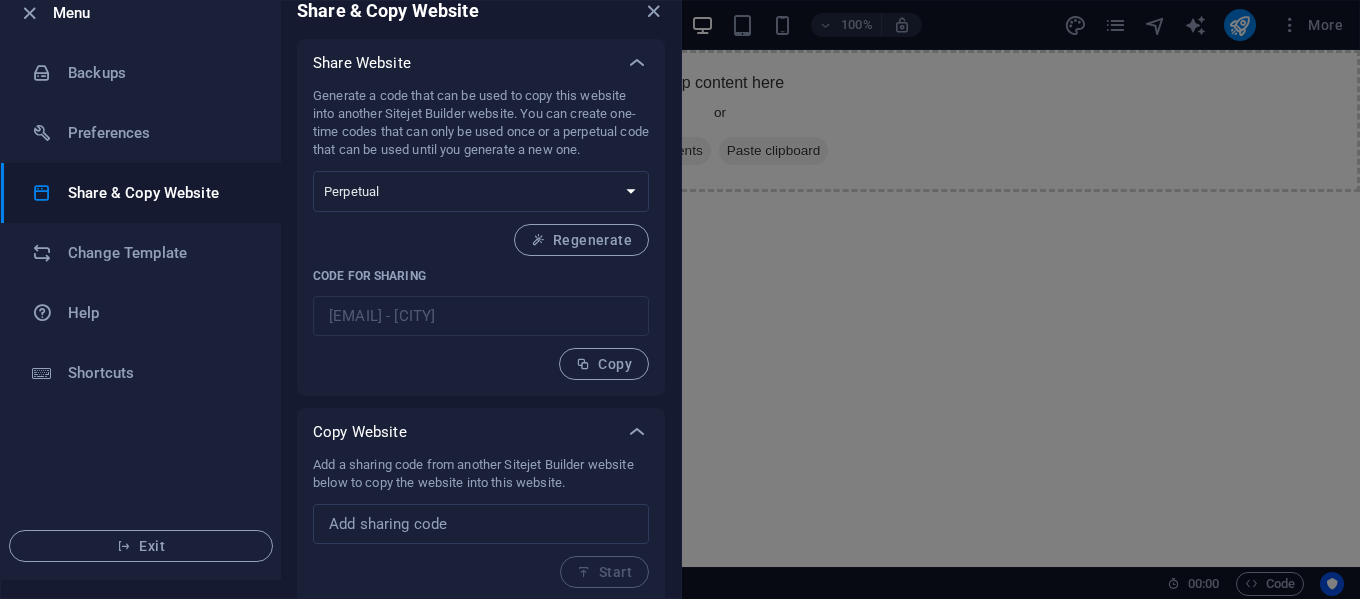 scroll, scrollTop: 24, scrollLeft: 0, axis: vertical 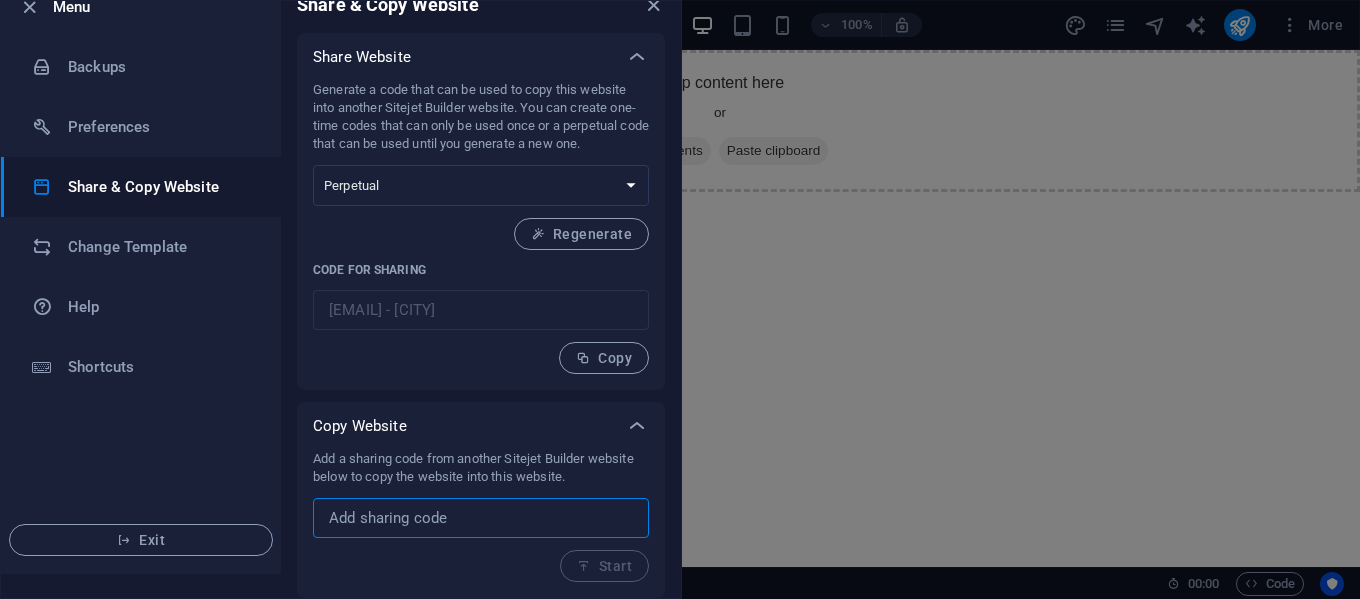 paste on "39ba20b7-2021943" 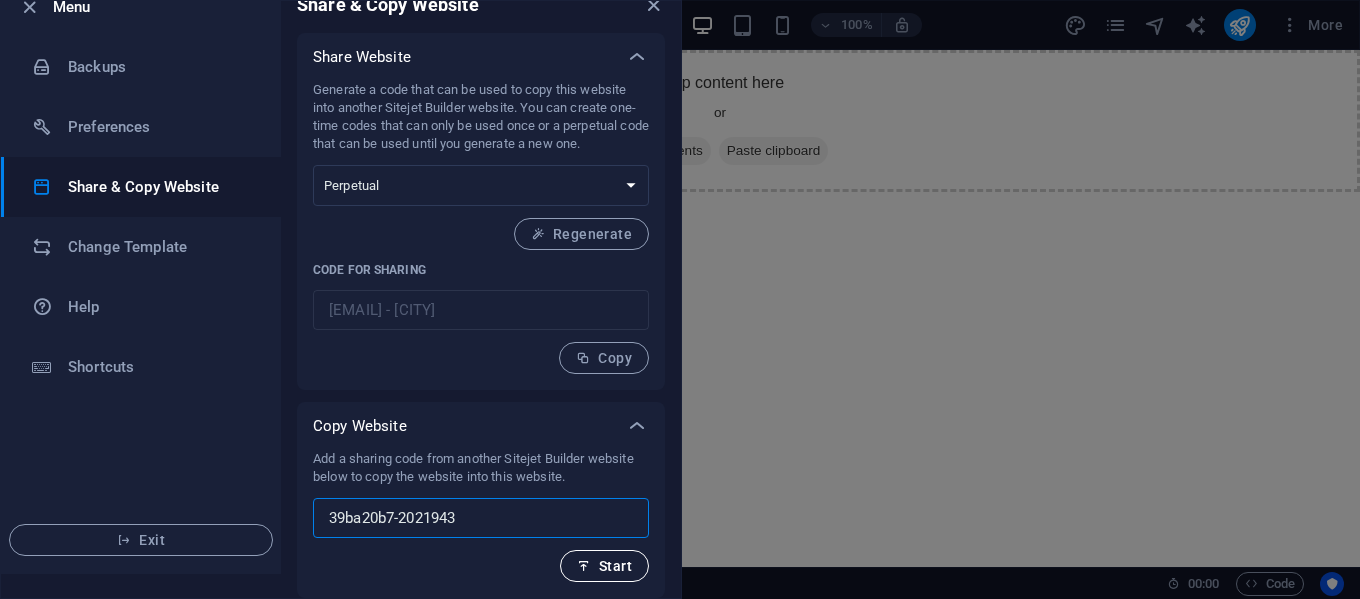 type on "39ba20b7-2021943" 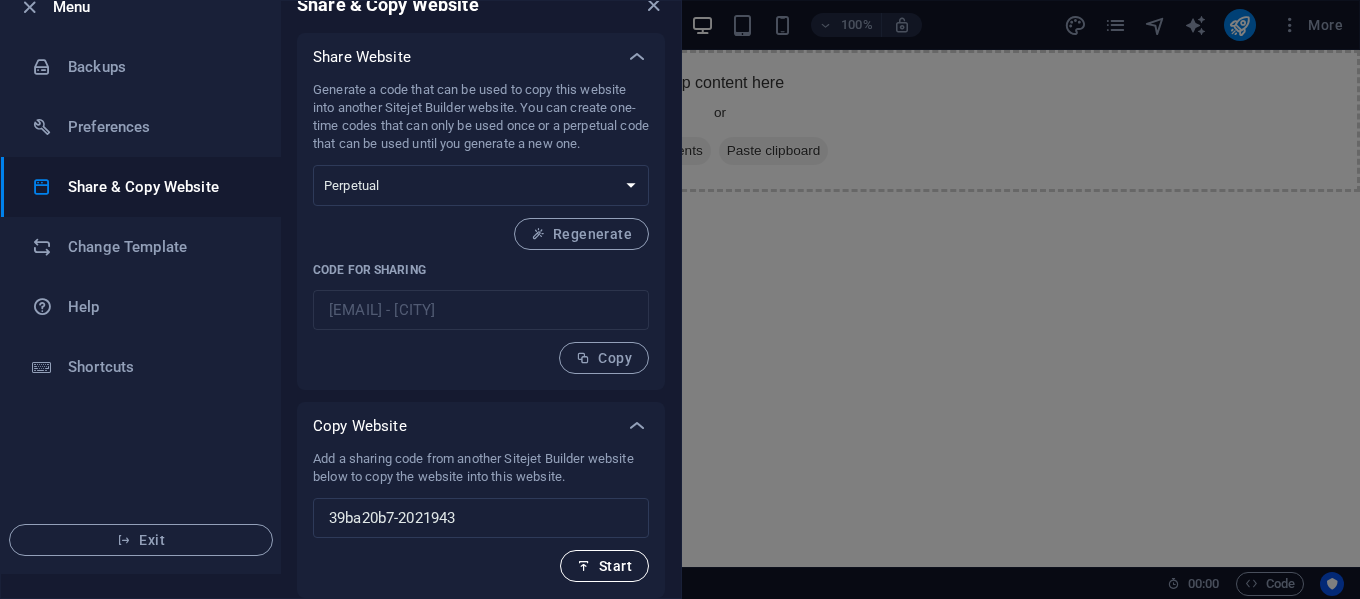 click on "Start" at bounding box center [604, 566] 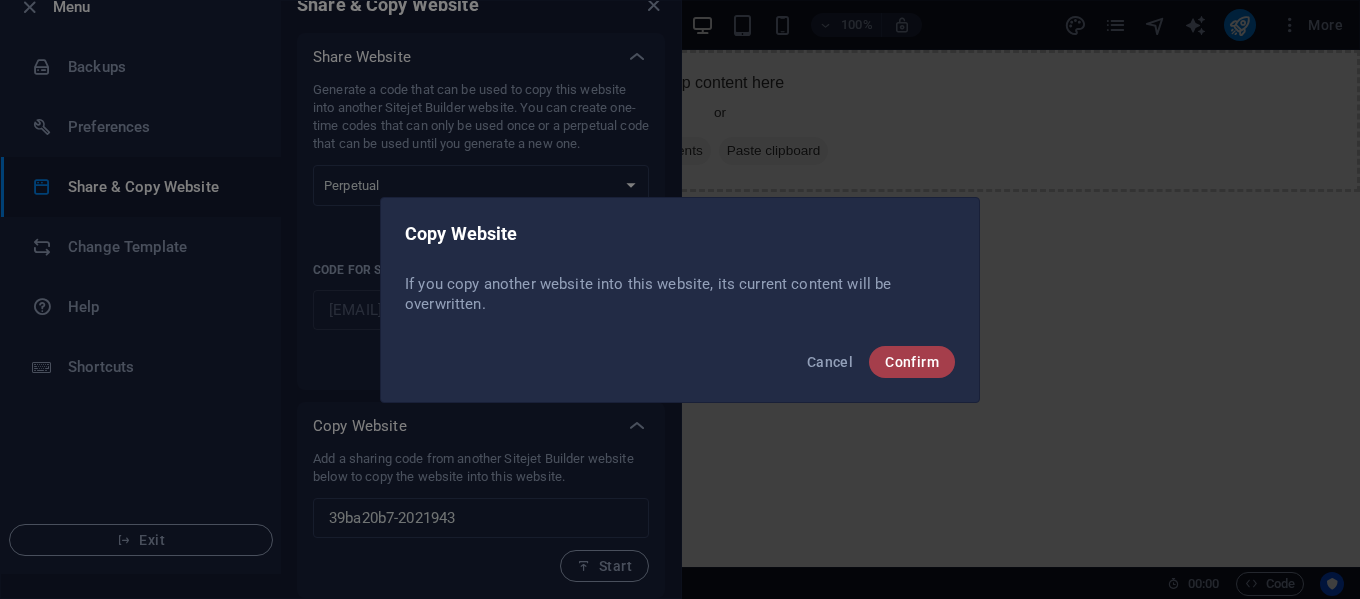 click on "Confirm" at bounding box center (912, 362) 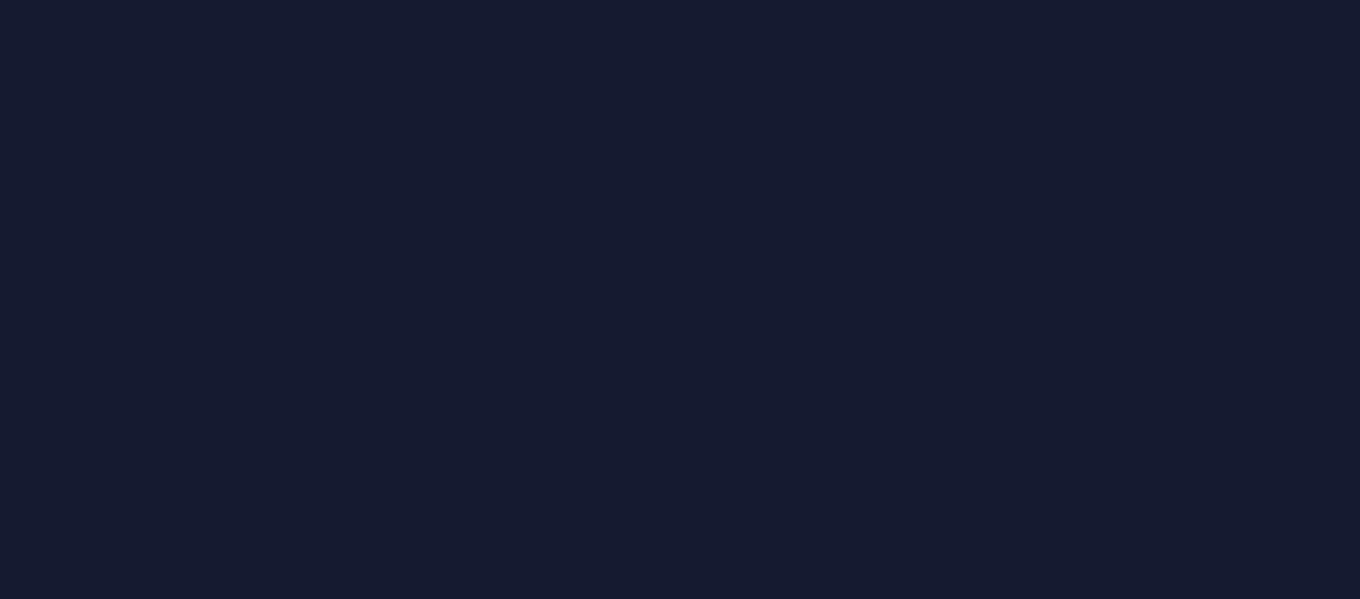 scroll, scrollTop: 0, scrollLeft: 0, axis: both 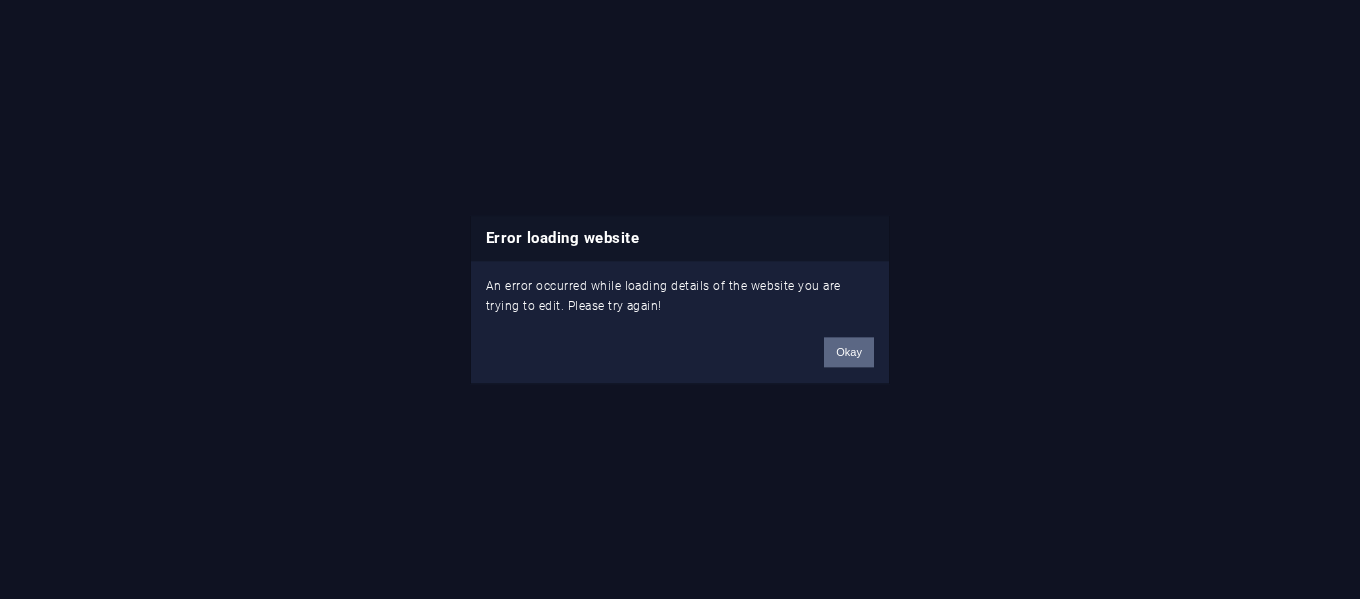 click on "Okay" at bounding box center (849, 352) 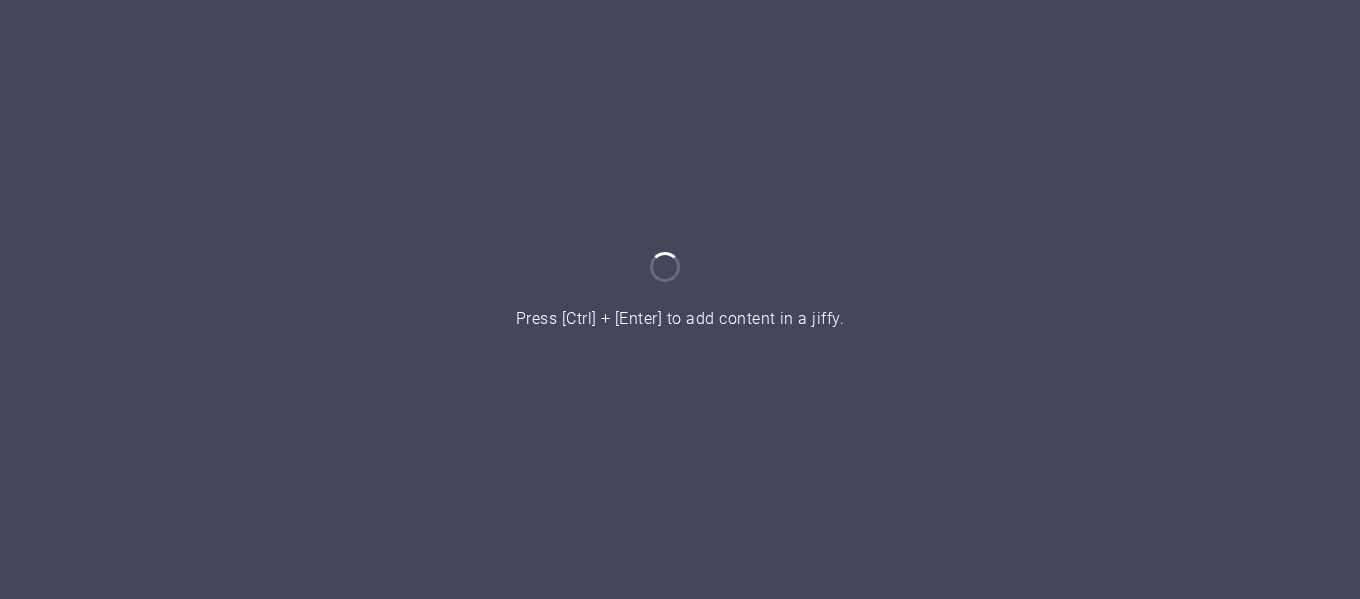 scroll, scrollTop: 0, scrollLeft: 0, axis: both 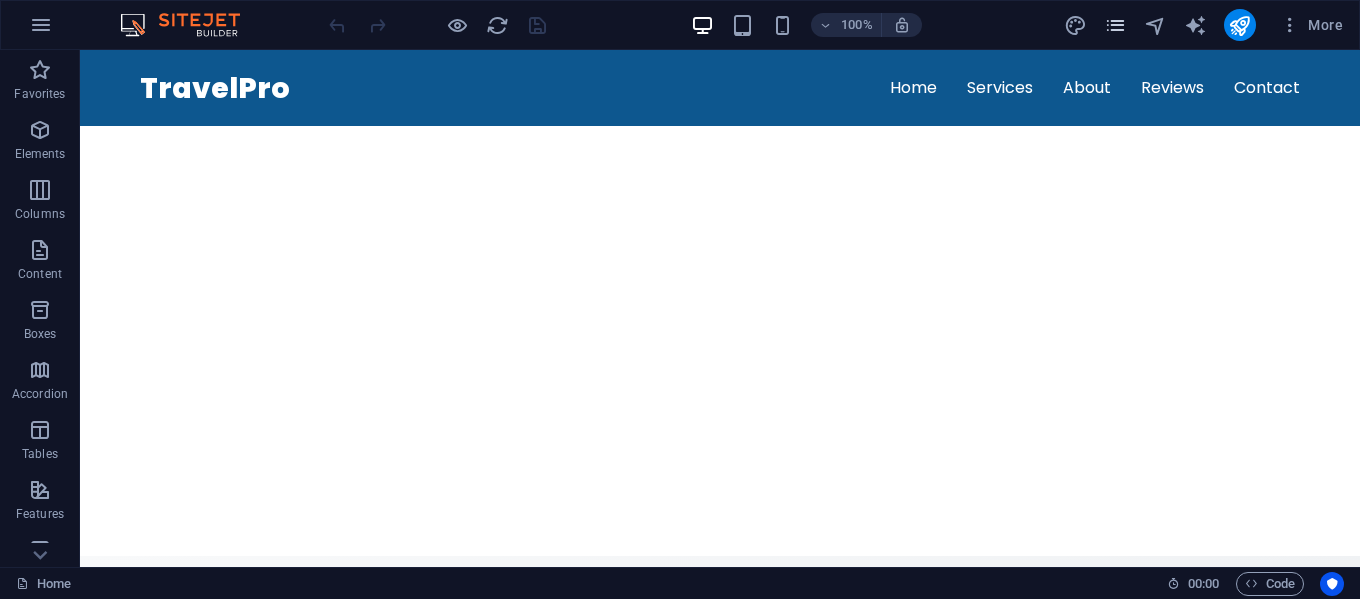 click at bounding box center [1115, 25] 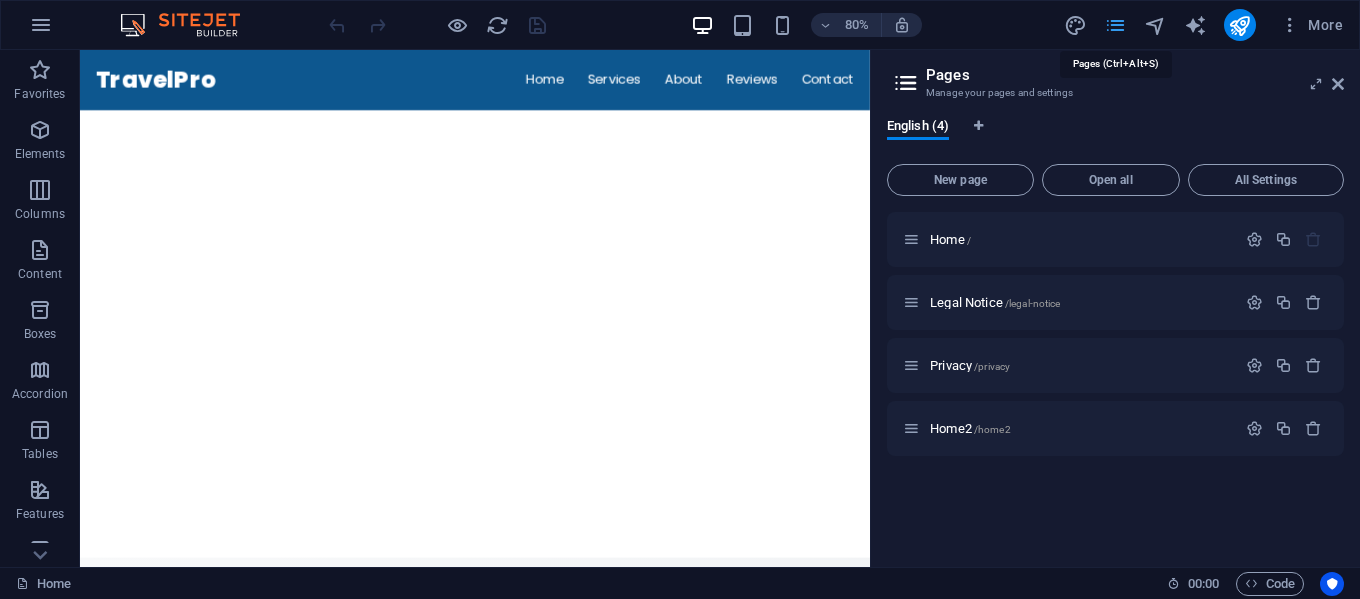 click at bounding box center (1115, 25) 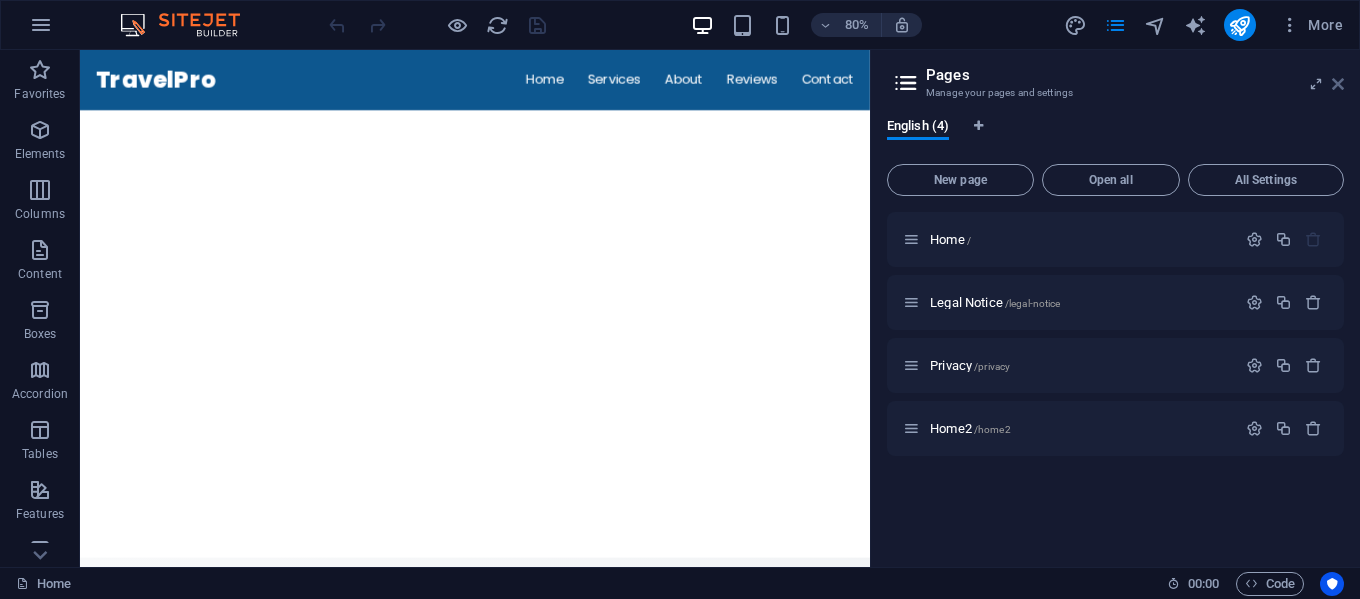 click at bounding box center (1338, 84) 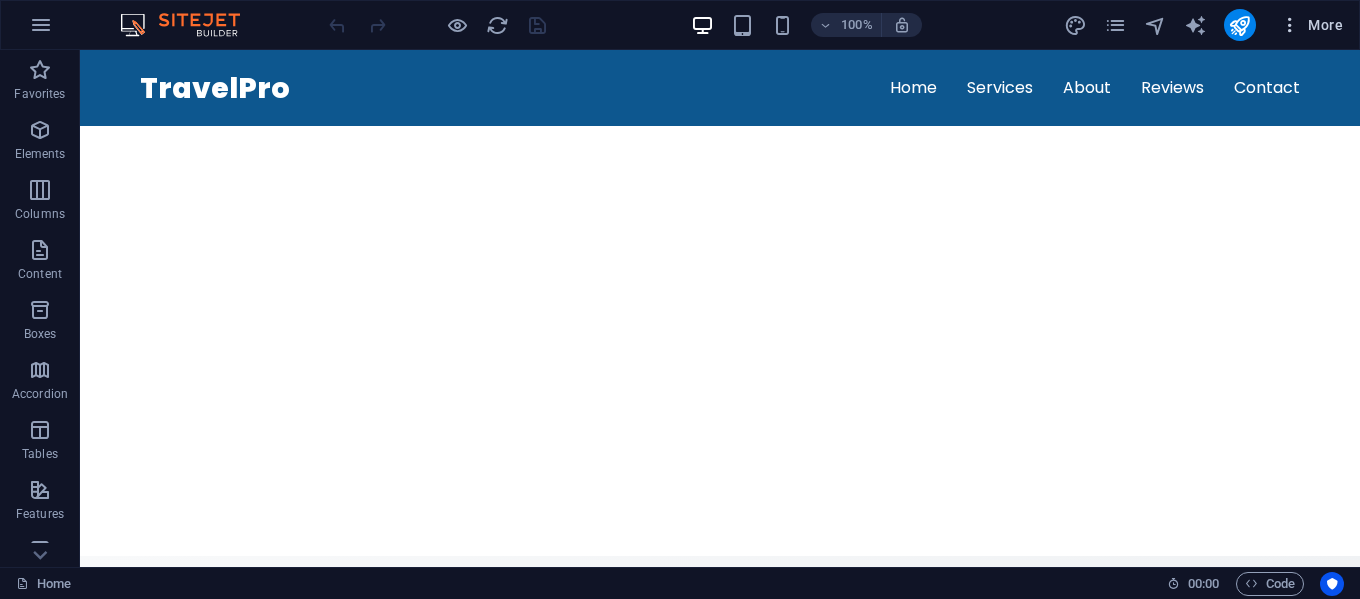 click at bounding box center (1290, 25) 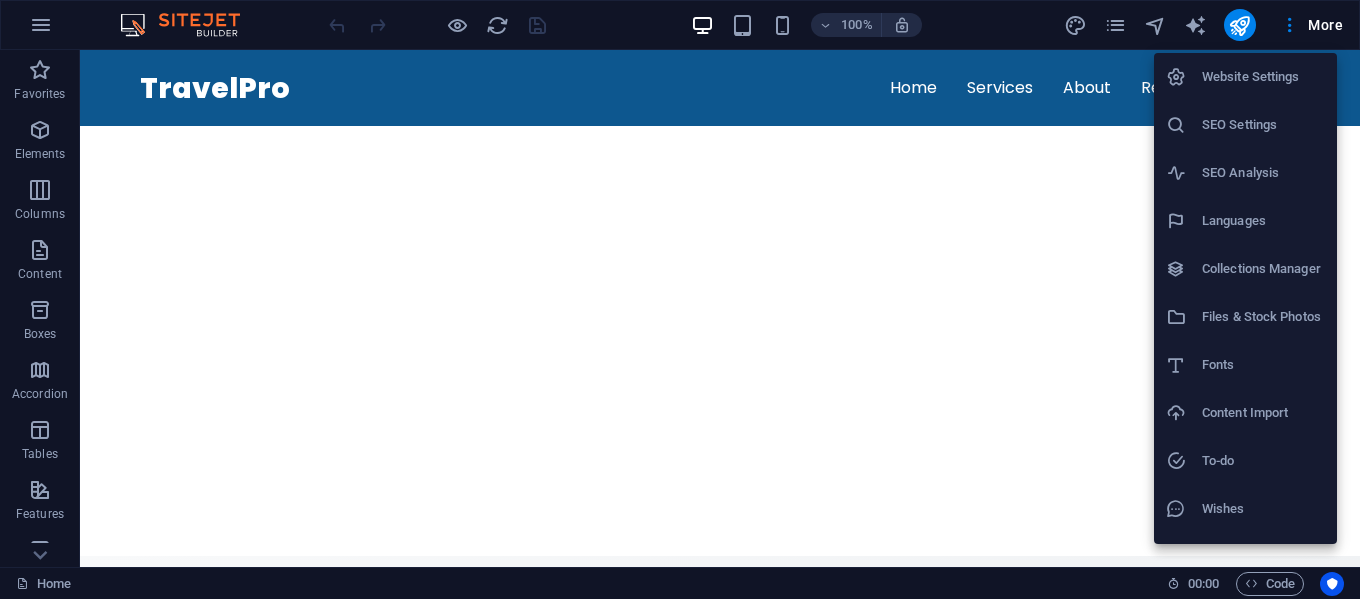 click on "Content Import" at bounding box center (1263, 413) 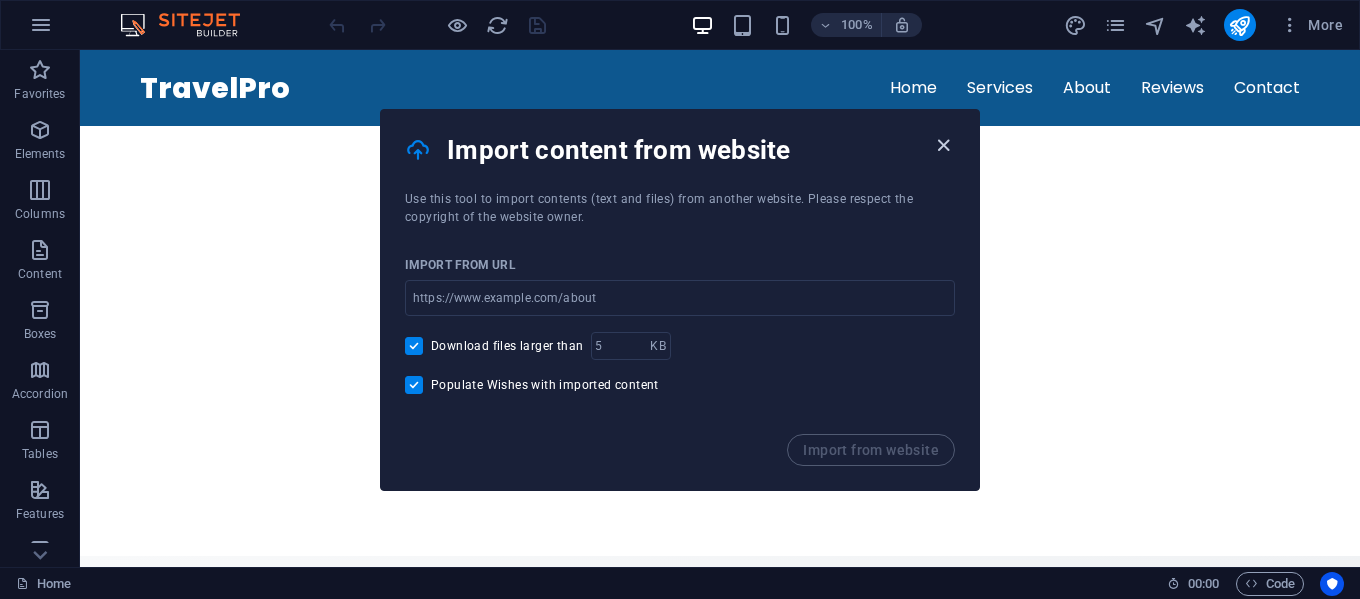 click at bounding box center [943, 145] 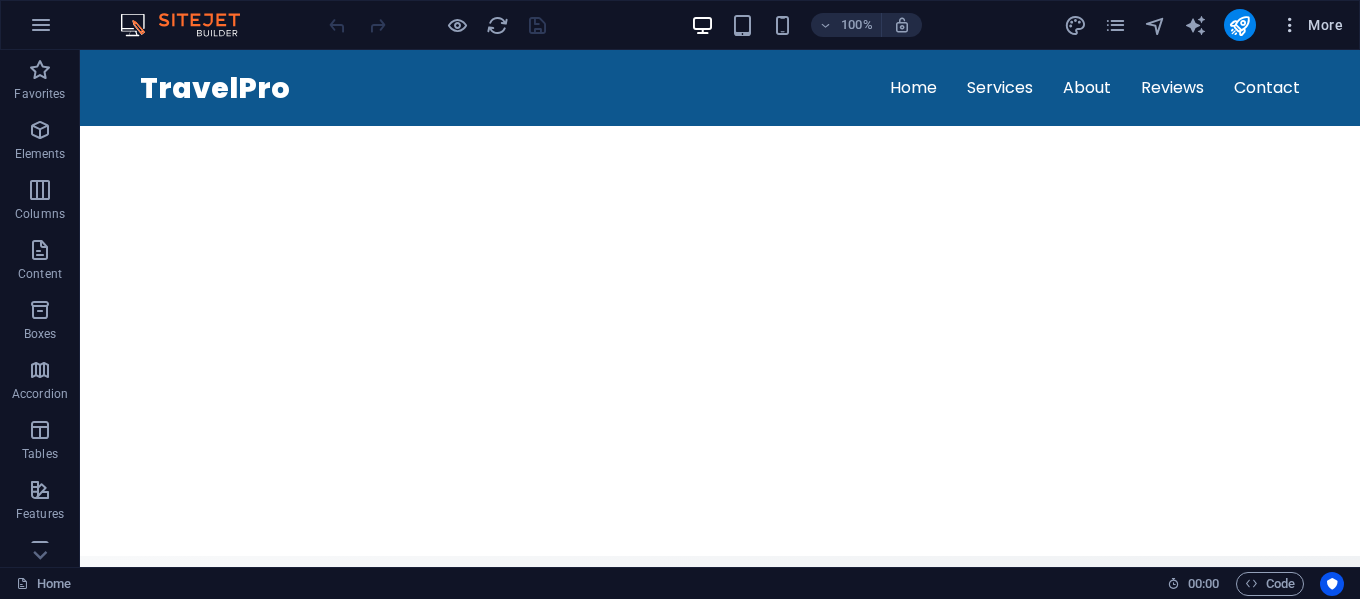 click at bounding box center (1290, 25) 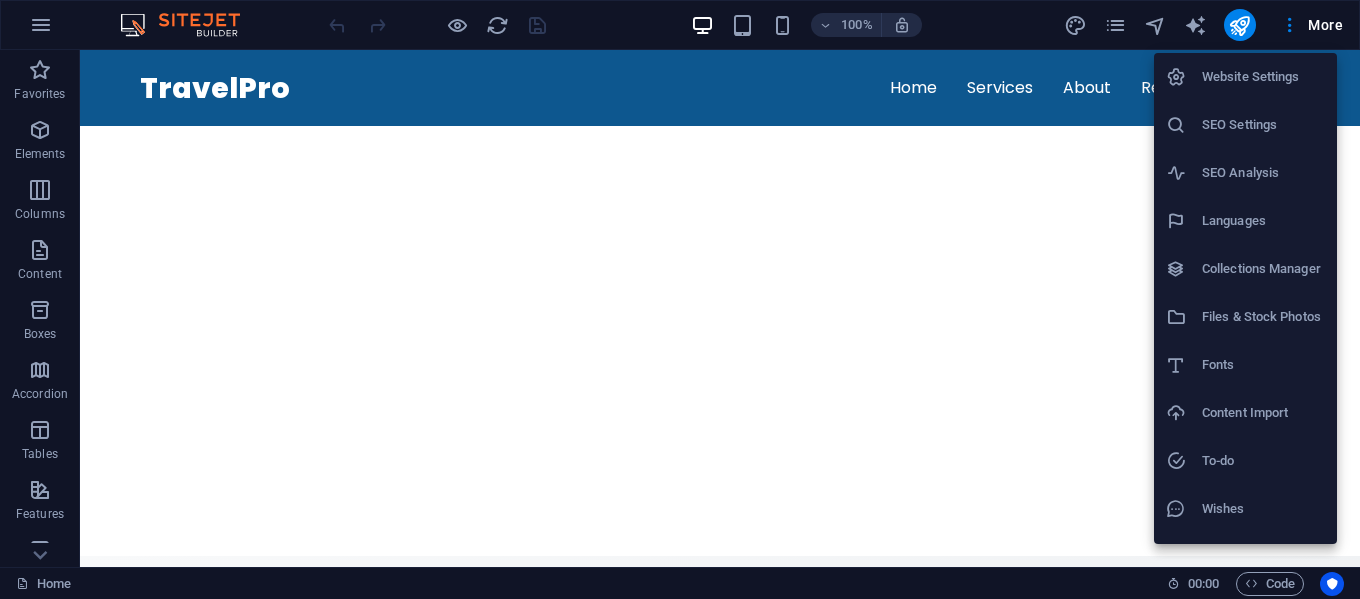 click on "Files & Stock Photos" at bounding box center (1263, 317) 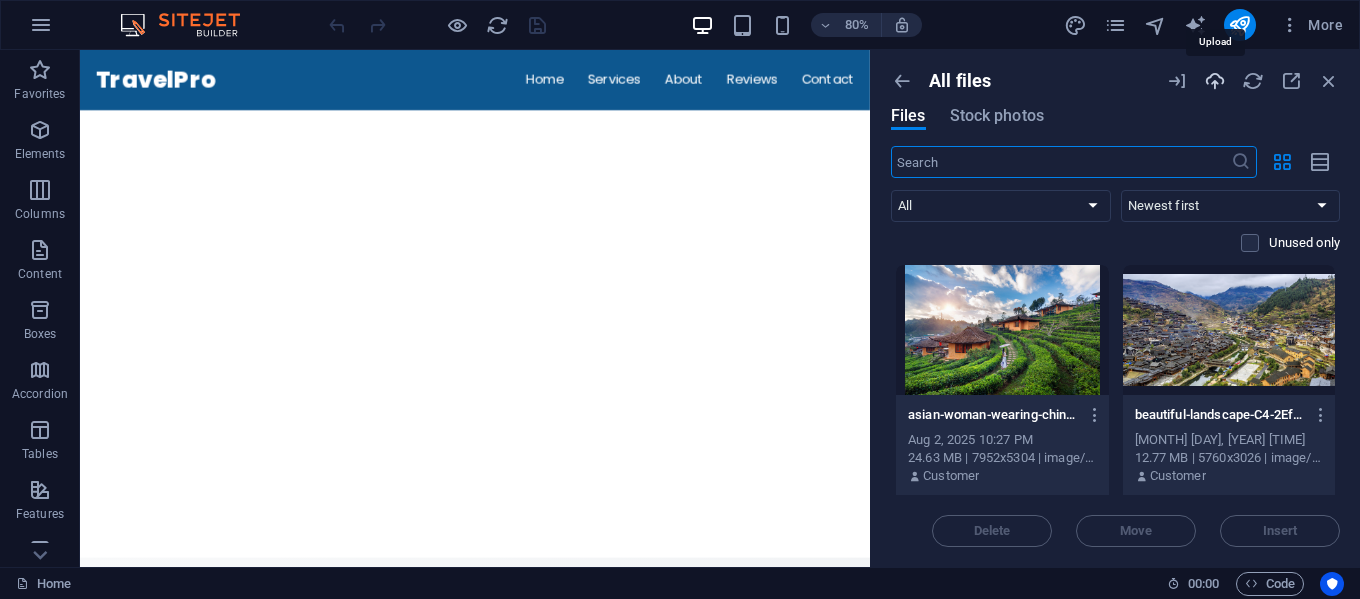 click at bounding box center [1215, 81] 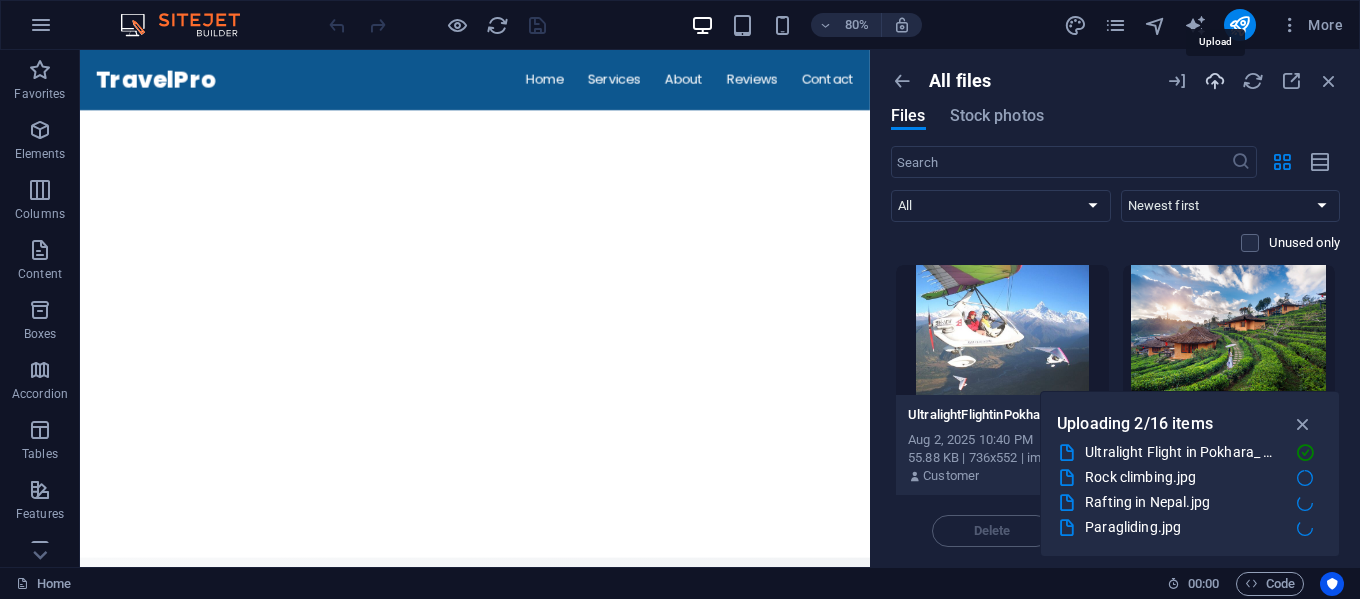 click at bounding box center (1215, 81) 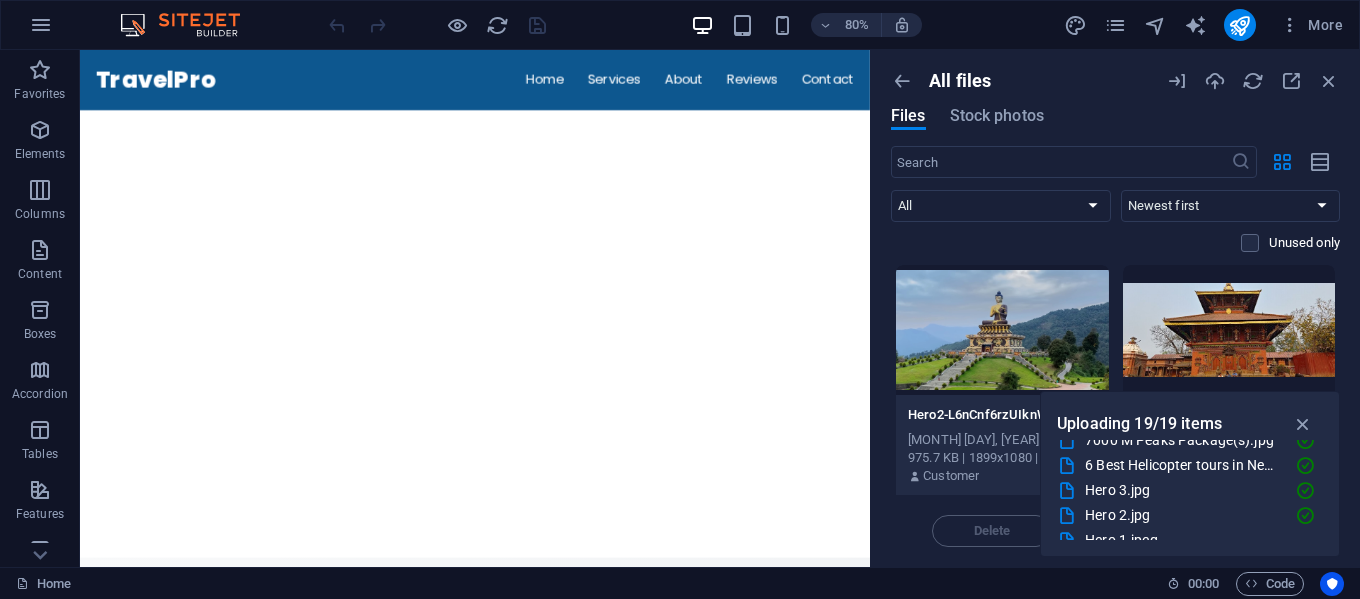 scroll, scrollTop: 375, scrollLeft: 0, axis: vertical 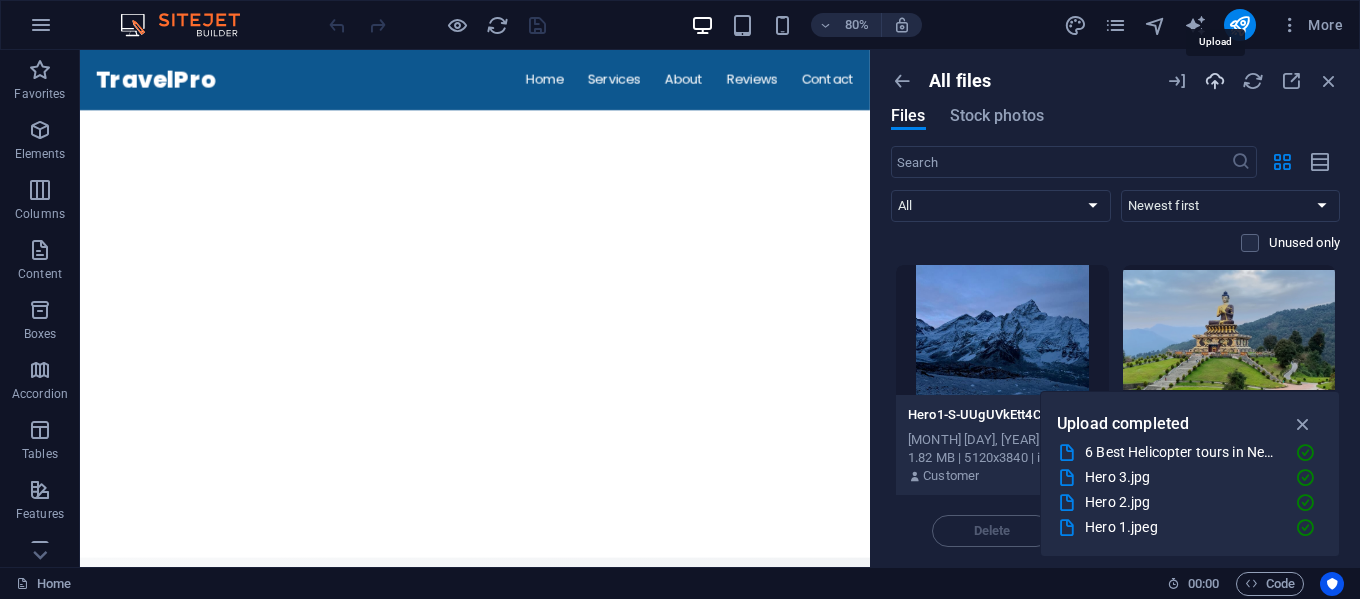 click at bounding box center (1215, 81) 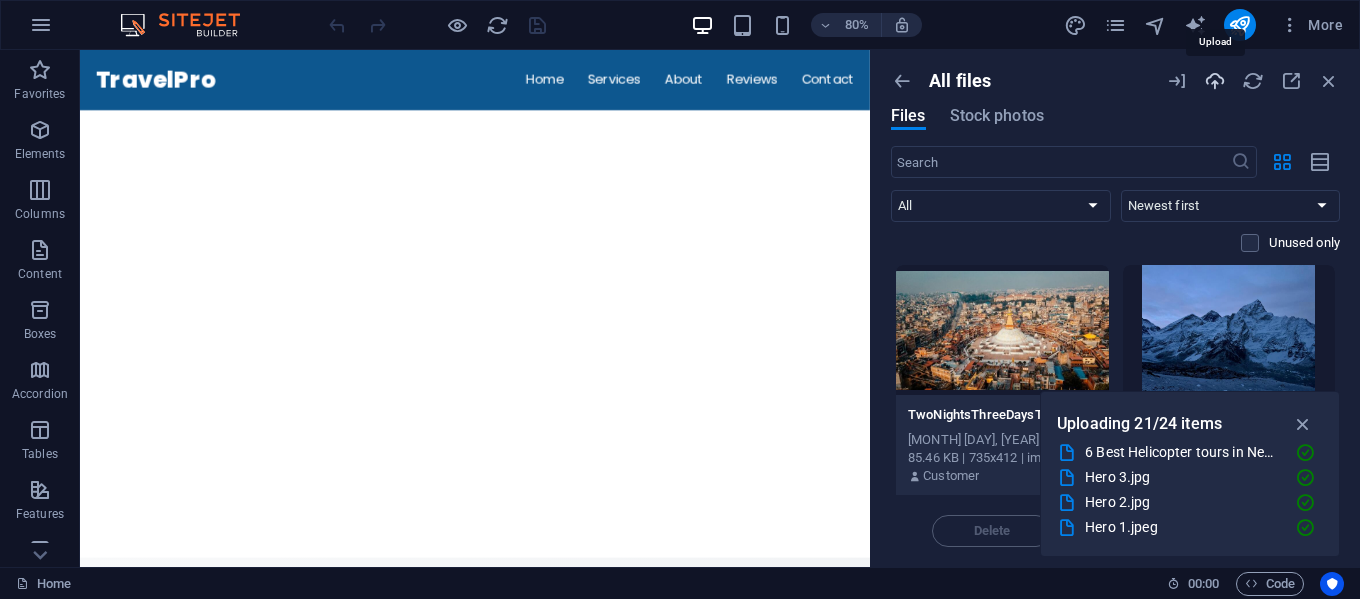 click at bounding box center (1215, 81) 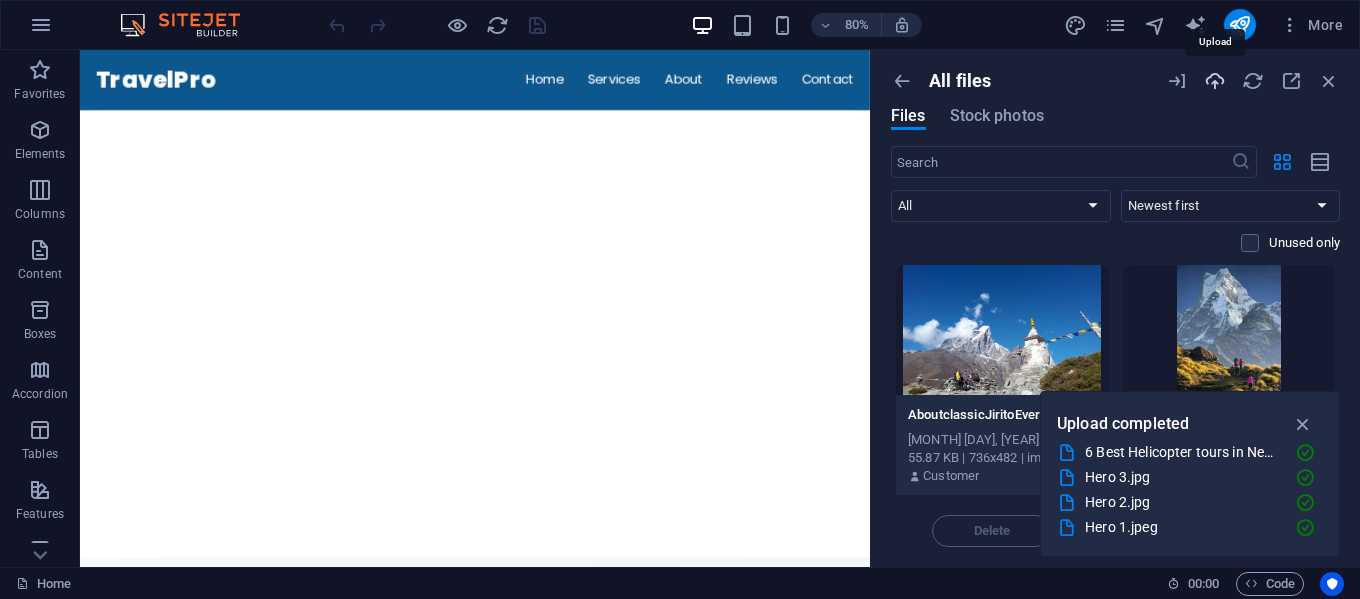 click at bounding box center (1215, 81) 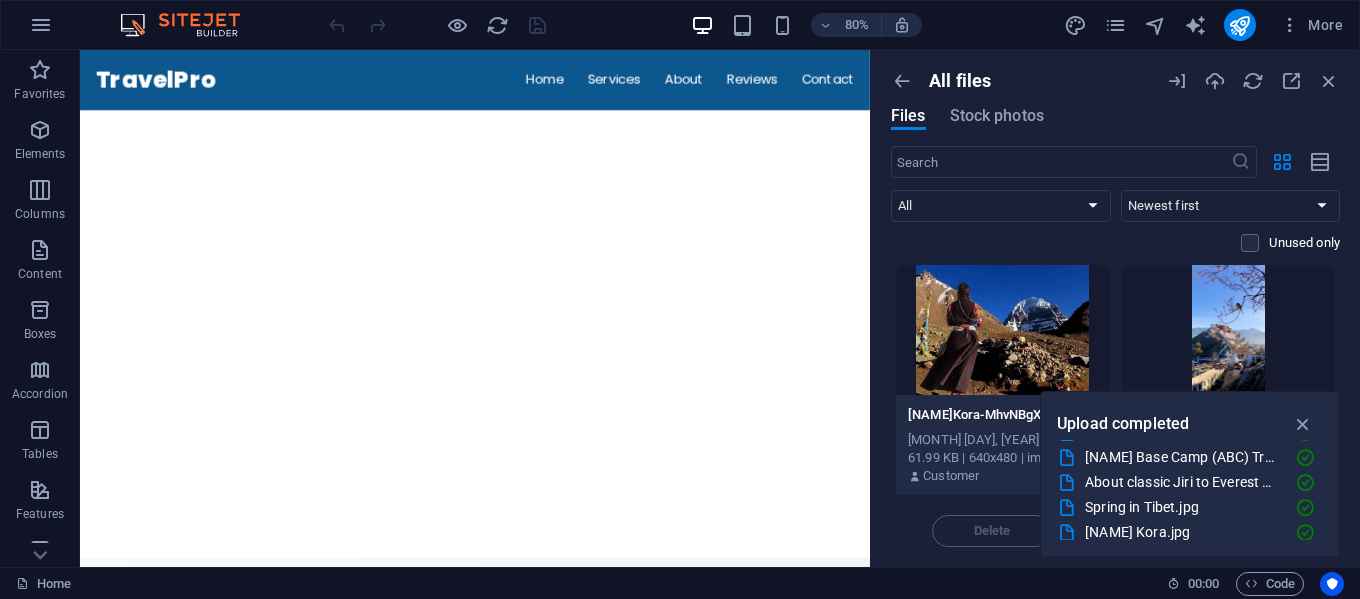 scroll, scrollTop: 1075, scrollLeft: 0, axis: vertical 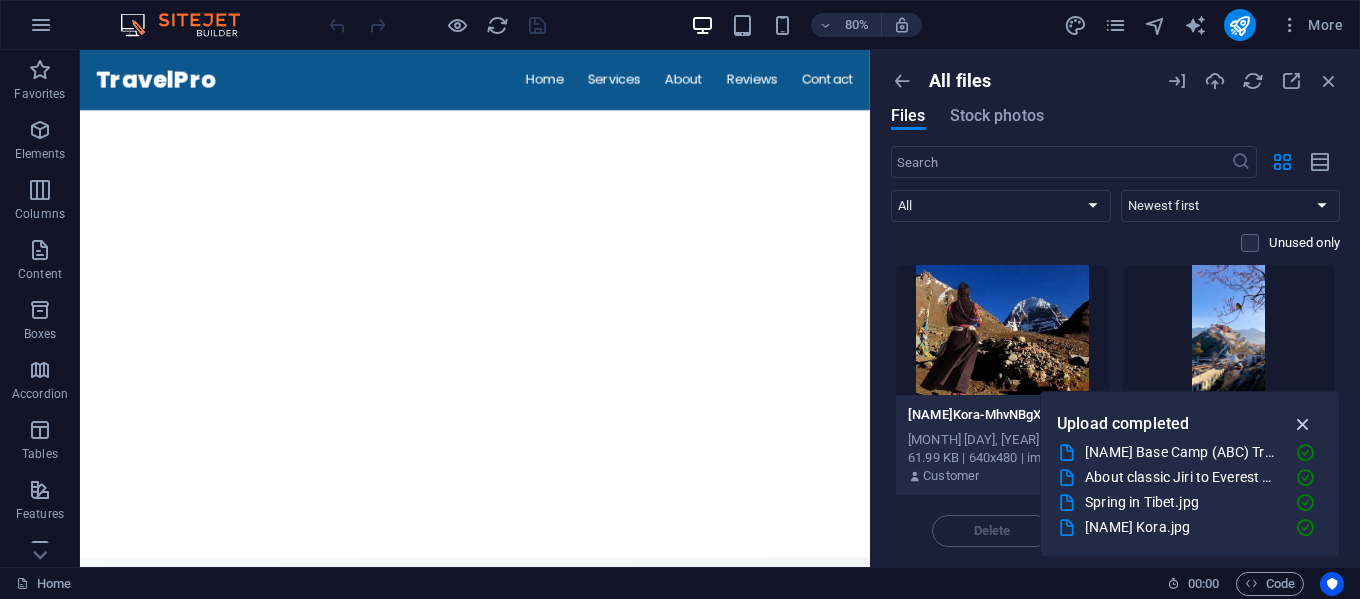 click at bounding box center (1303, 424) 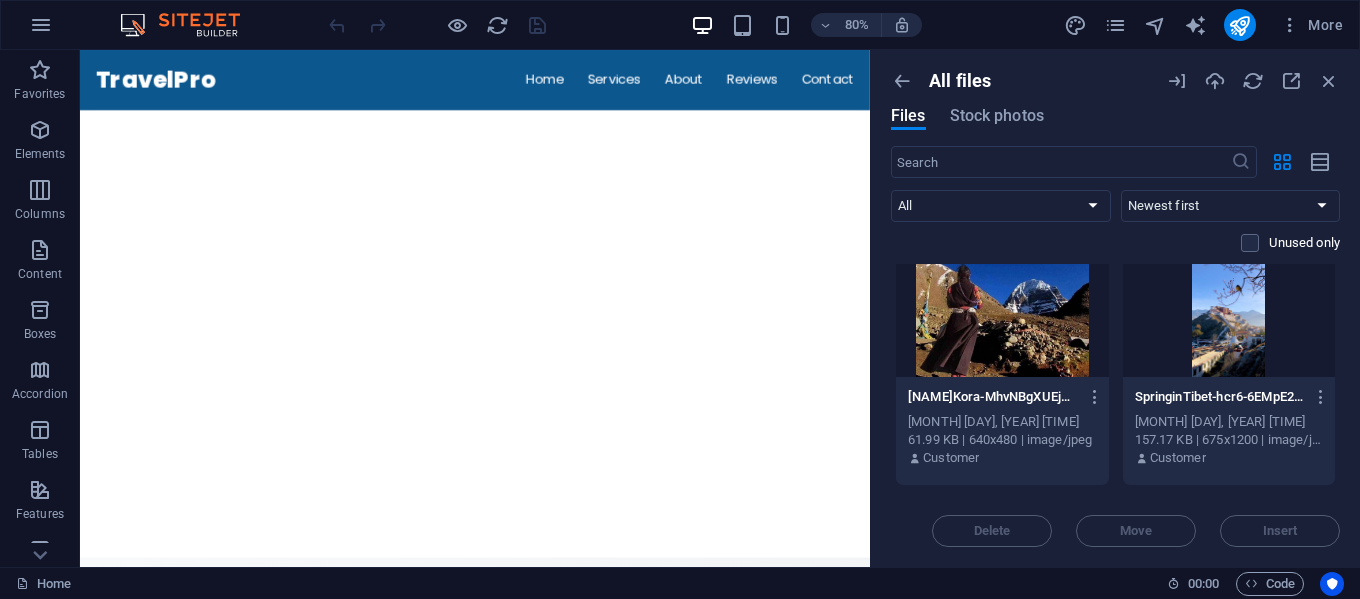 scroll, scrollTop: 0, scrollLeft: 0, axis: both 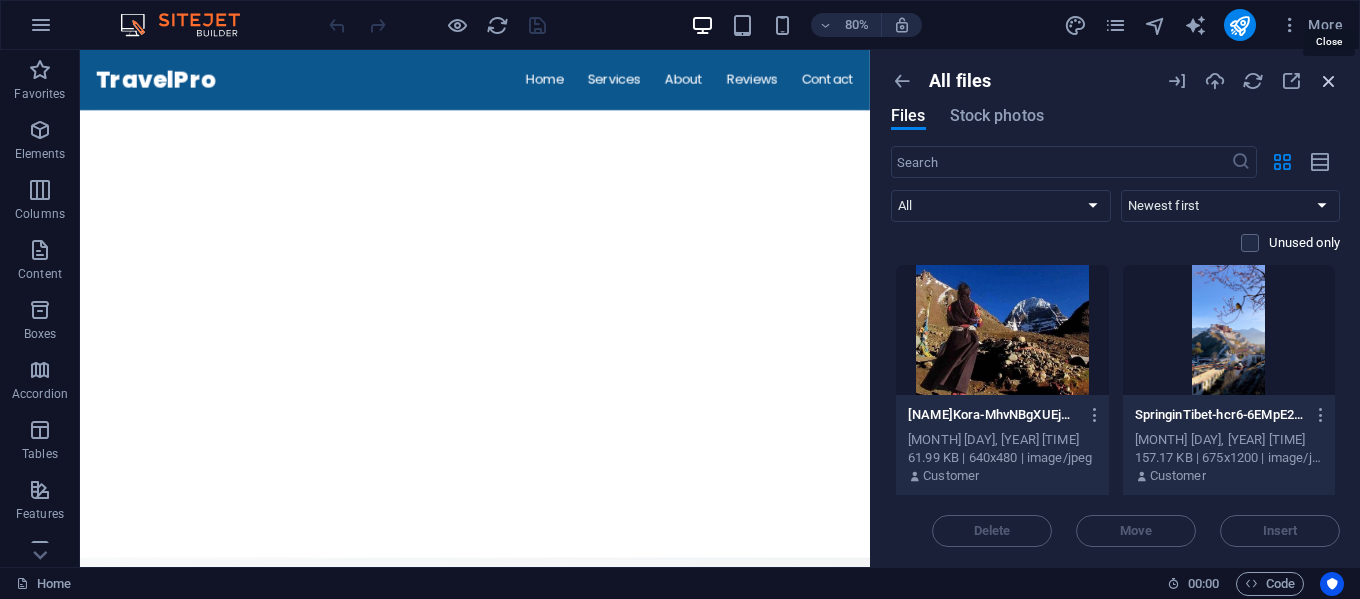 click at bounding box center [1329, 81] 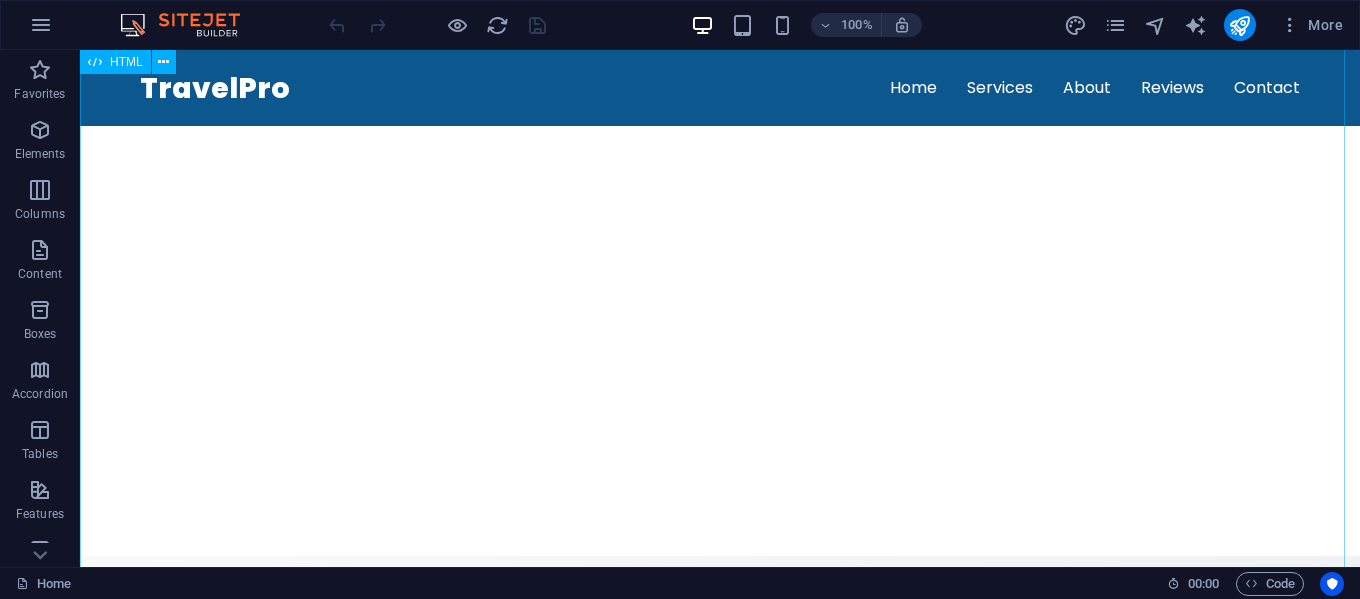 scroll, scrollTop: 0, scrollLeft: 0, axis: both 